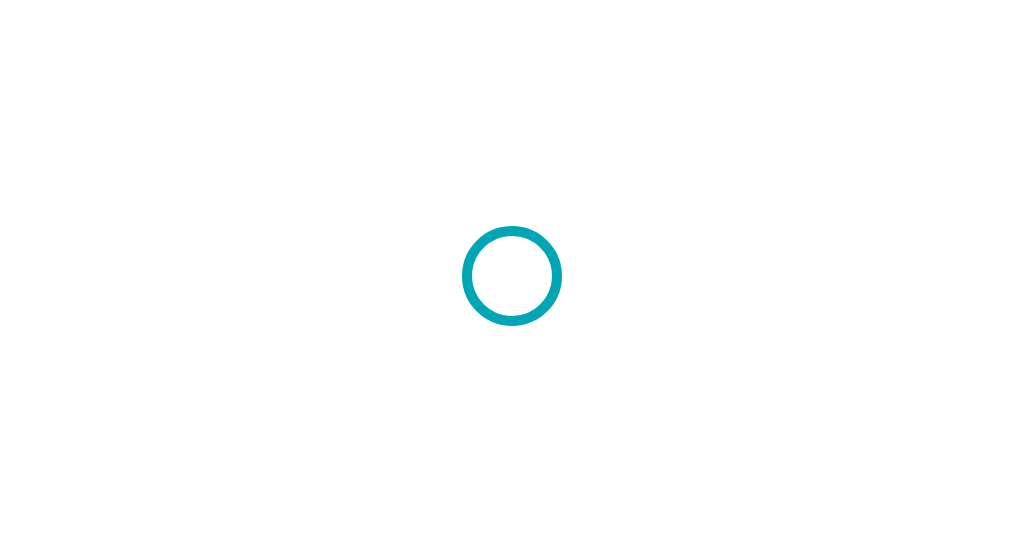 scroll, scrollTop: 0, scrollLeft: 0, axis: both 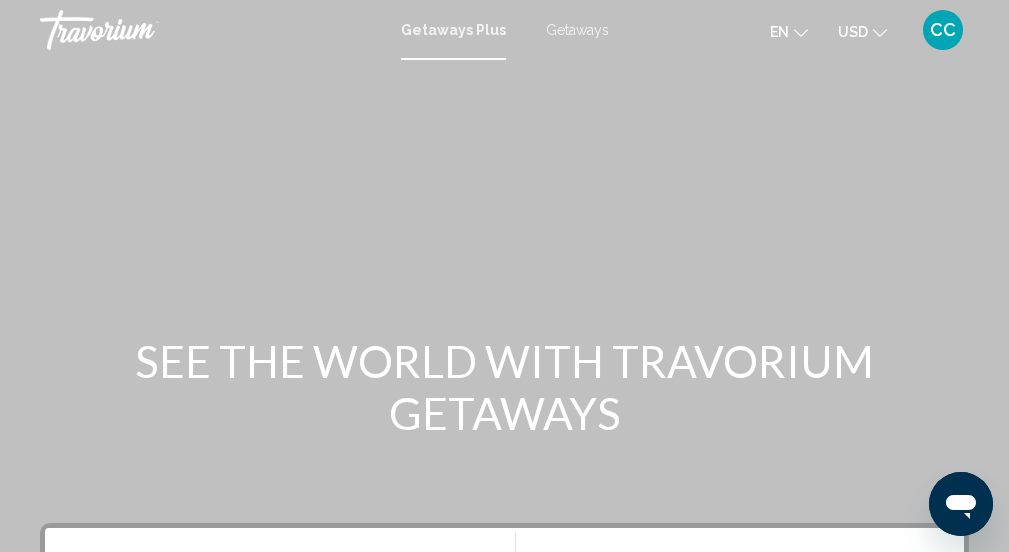 click on "Getaways Plus" at bounding box center [453, 30] 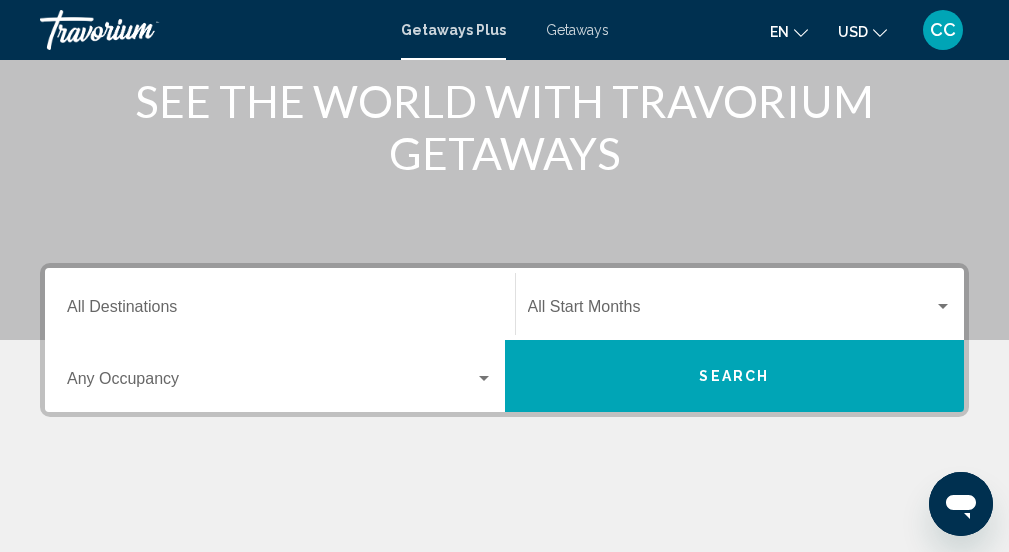 scroll, scrollTop: 292, scrollLeft: 0, axis: vertical 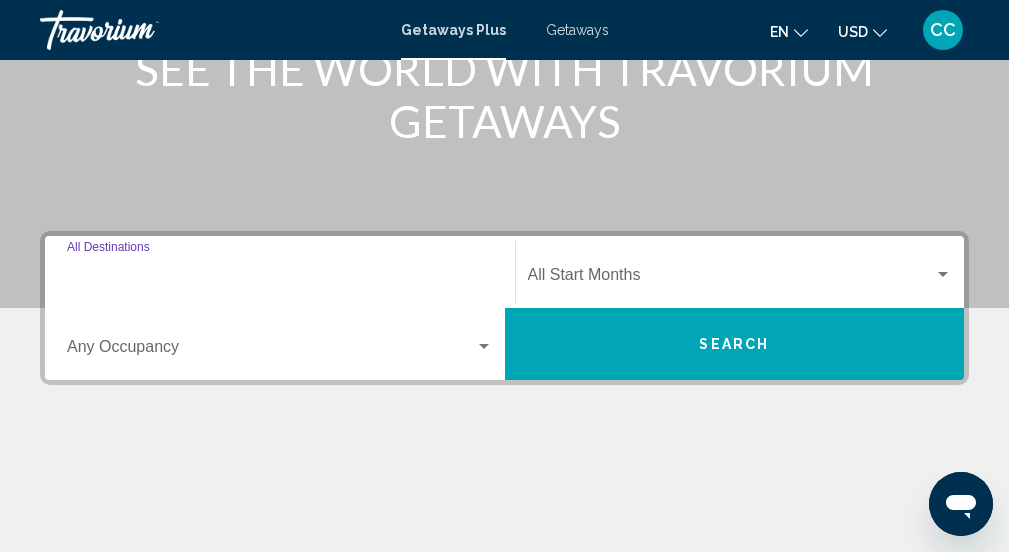 click on "Destination All Destinations" at bounding box center (280, 279) 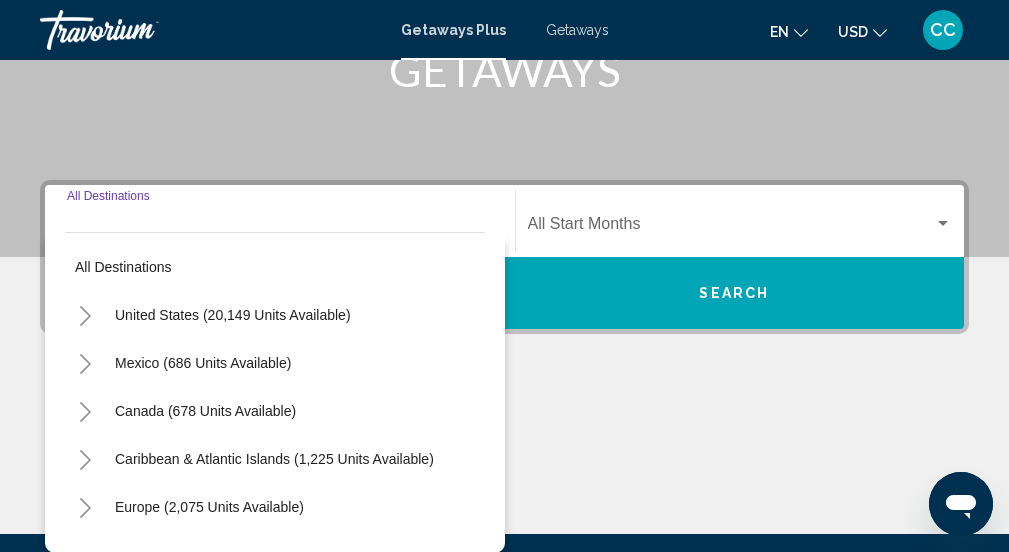 scroll, scrollTop: 458, scrollLeft: 0, axis: vertical 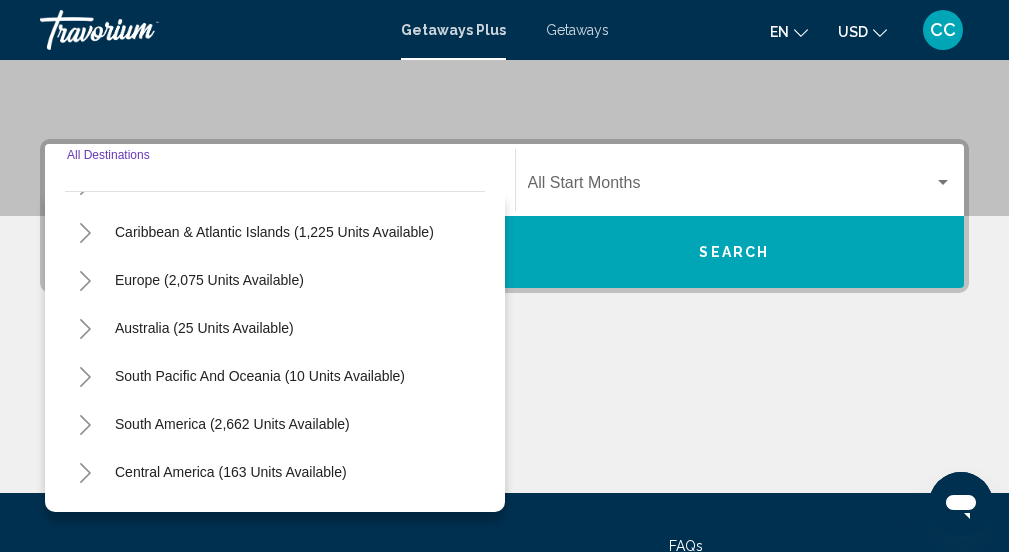 click 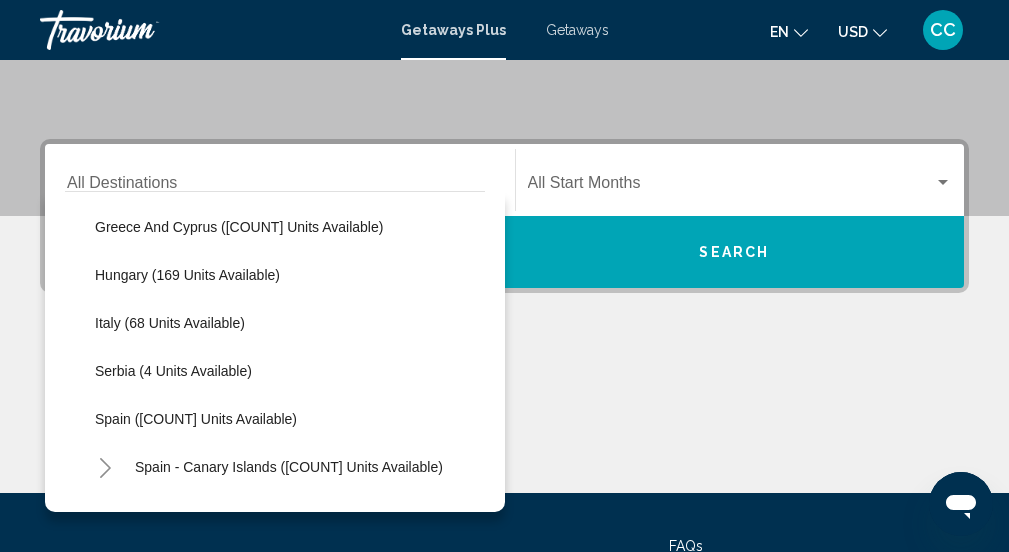 scroll, scrollTop: 584, scrollLeft: 0, axis: vertical 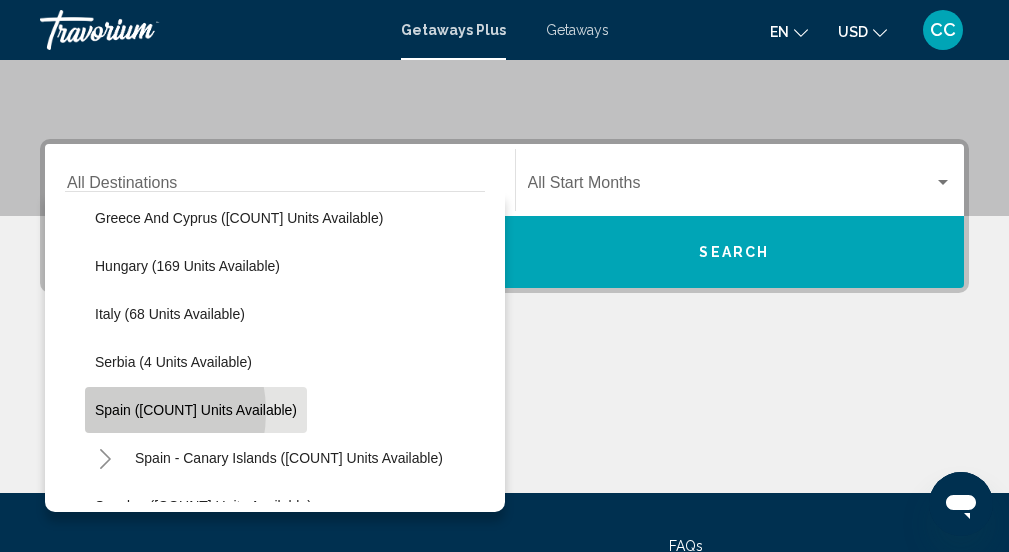 click on "Spain (25 units available)" 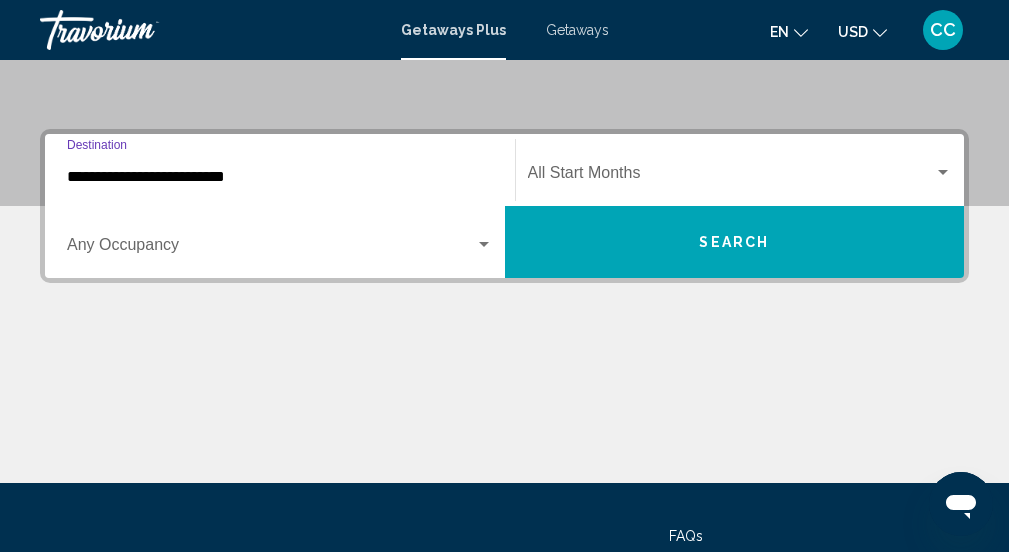 scroll, scrollTop: 382, scrollLeft: 0, axis: vertical 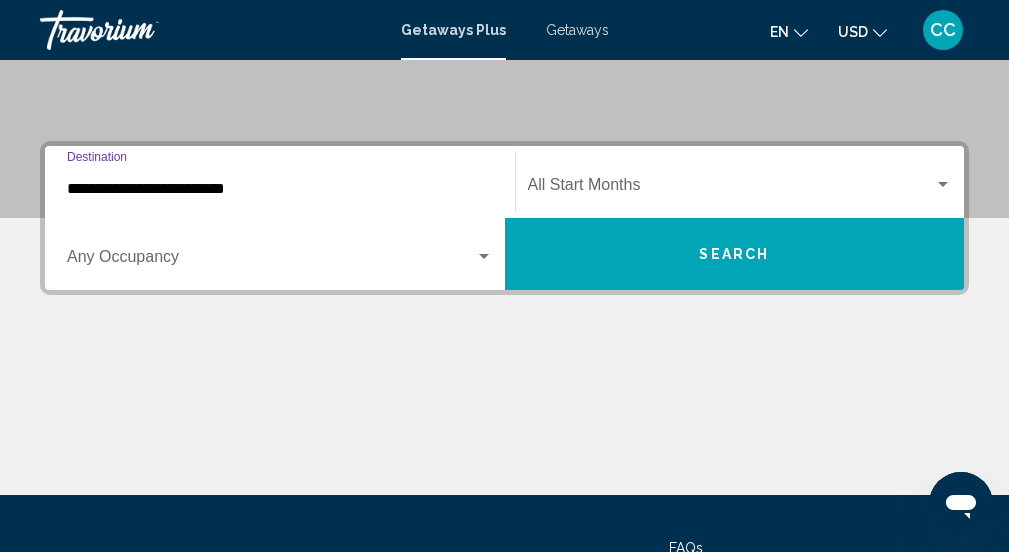 click on "**********" at bounding box center [280, 189] 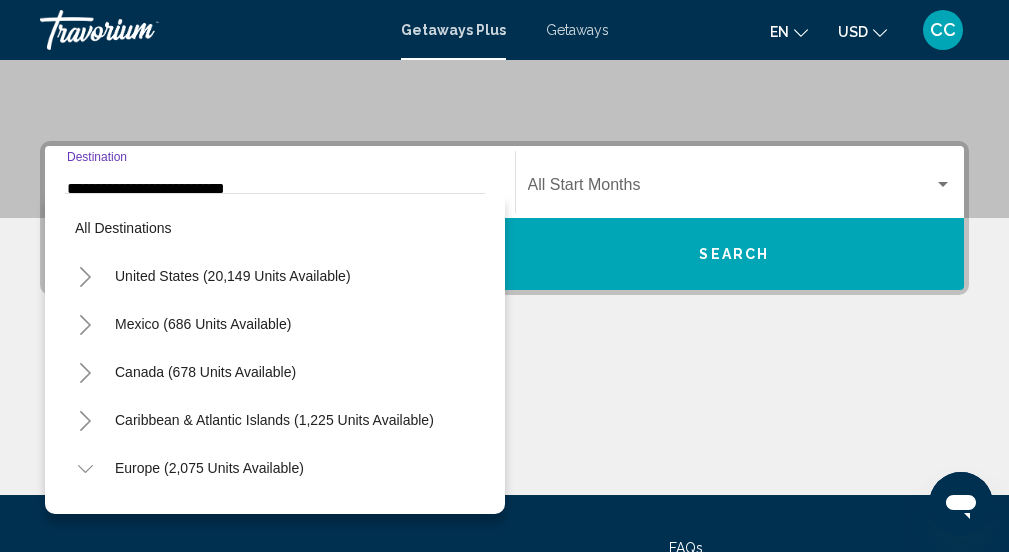 scroll, scrollTop: 456, scrollLeft: 0, axis: vertical 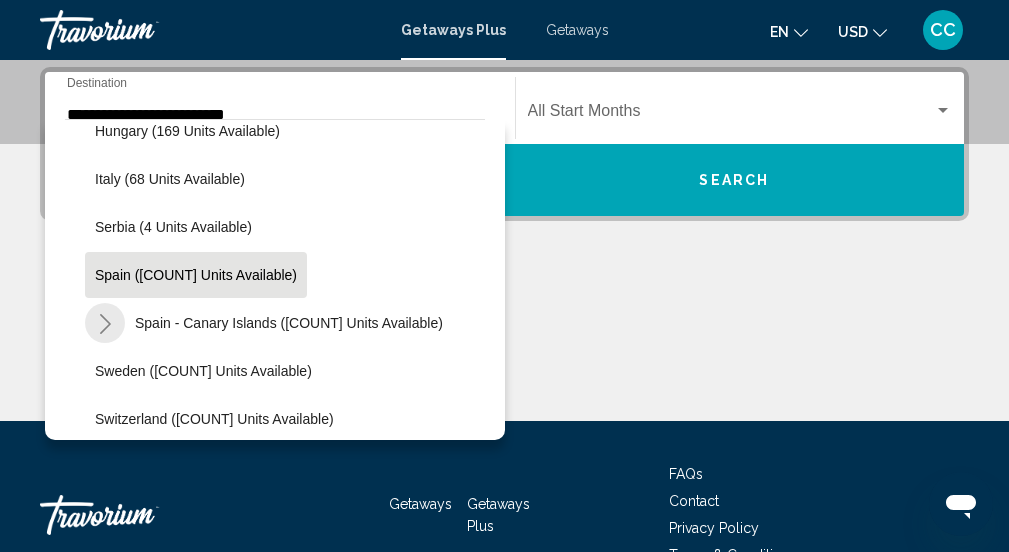click 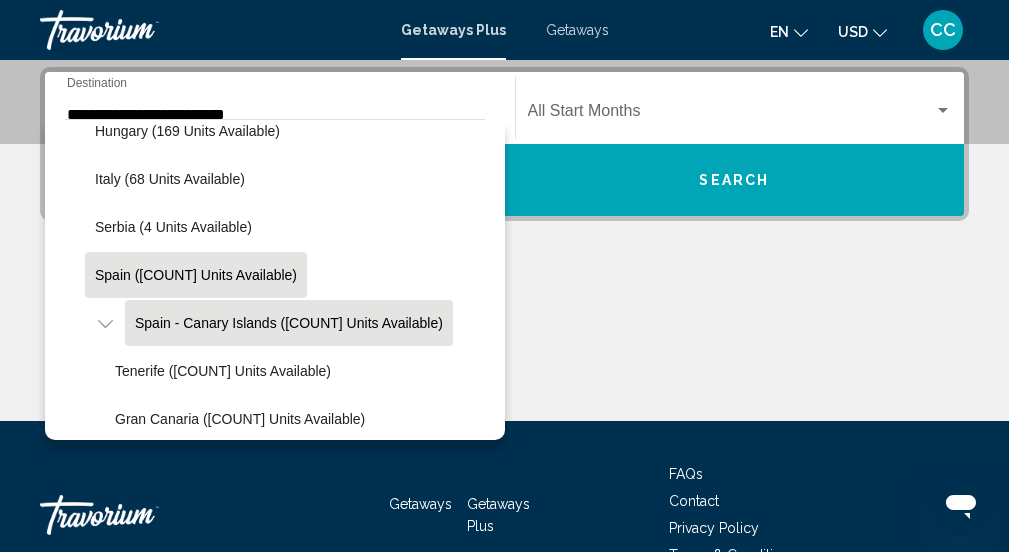 click on "Spain - Canary Islands (135 units available)" 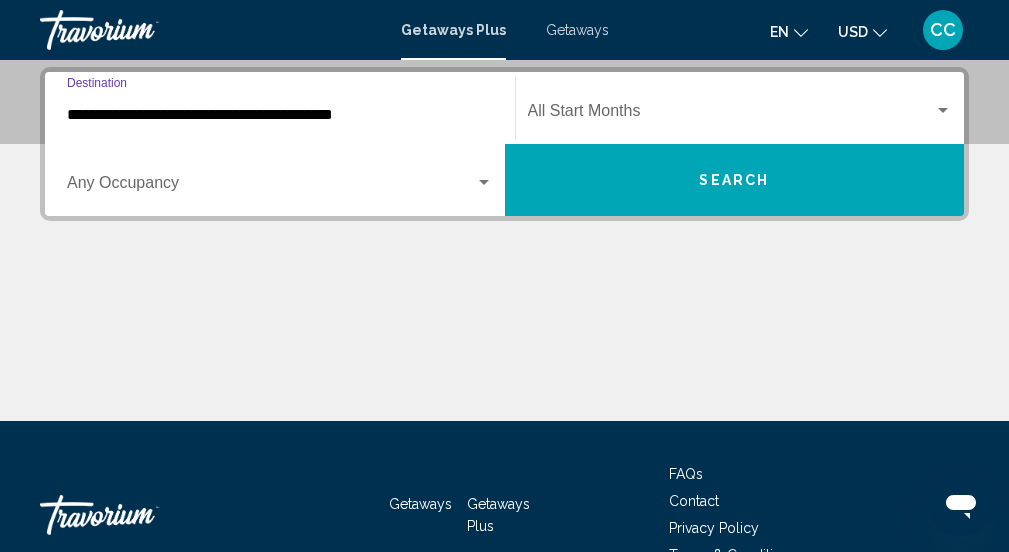 scroll, scrollTop: 458, scrollLeft: 0, axis: vertical 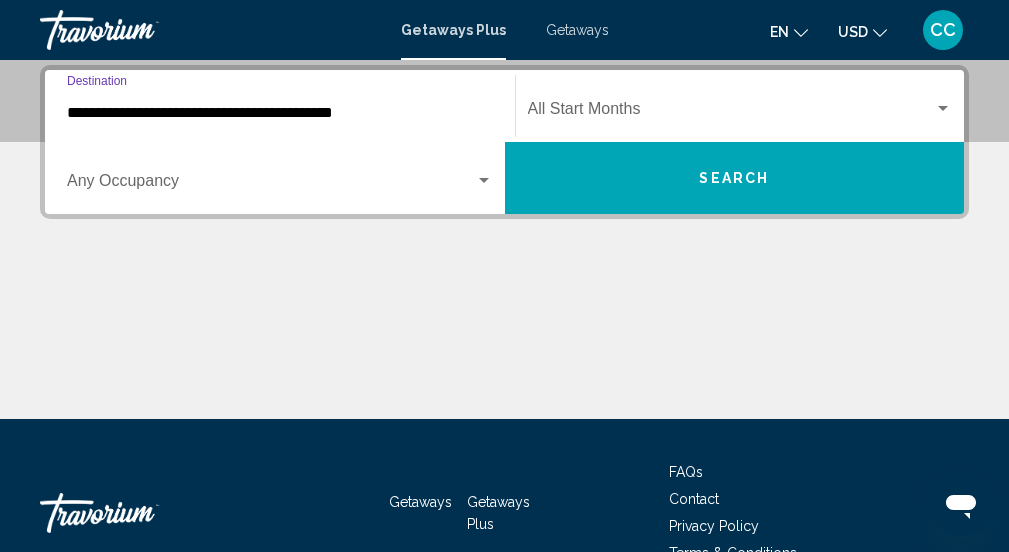 click at bounding box center (731, 113) 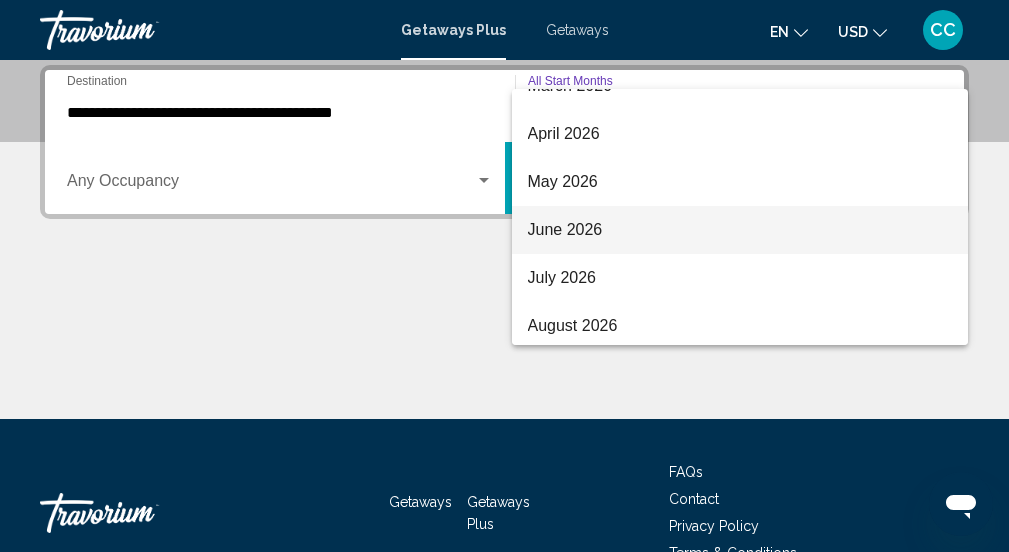 scroll, scrollTop: 416, scrollLeft: 0, axis: vertical 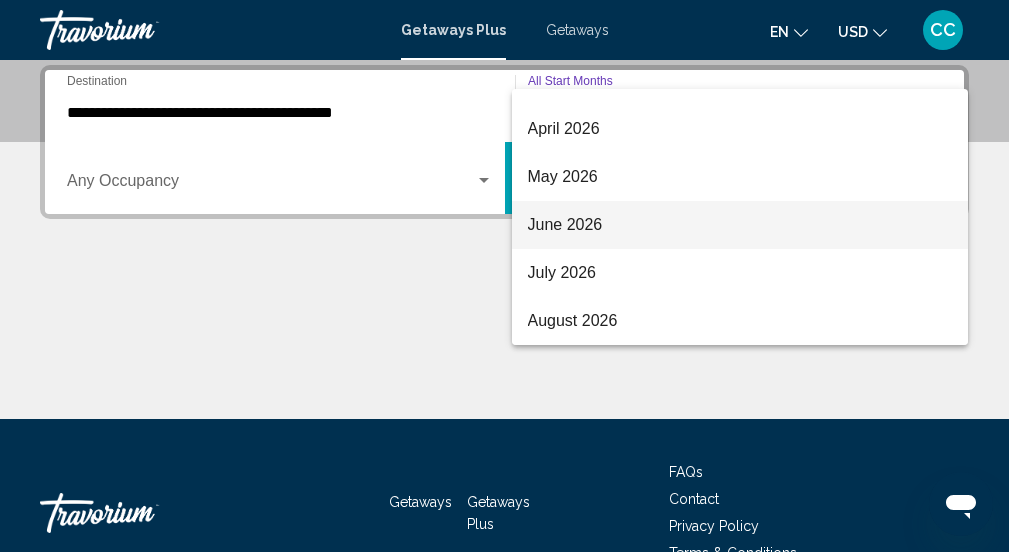 click on "June 2026" at bounding box center (740, 225) 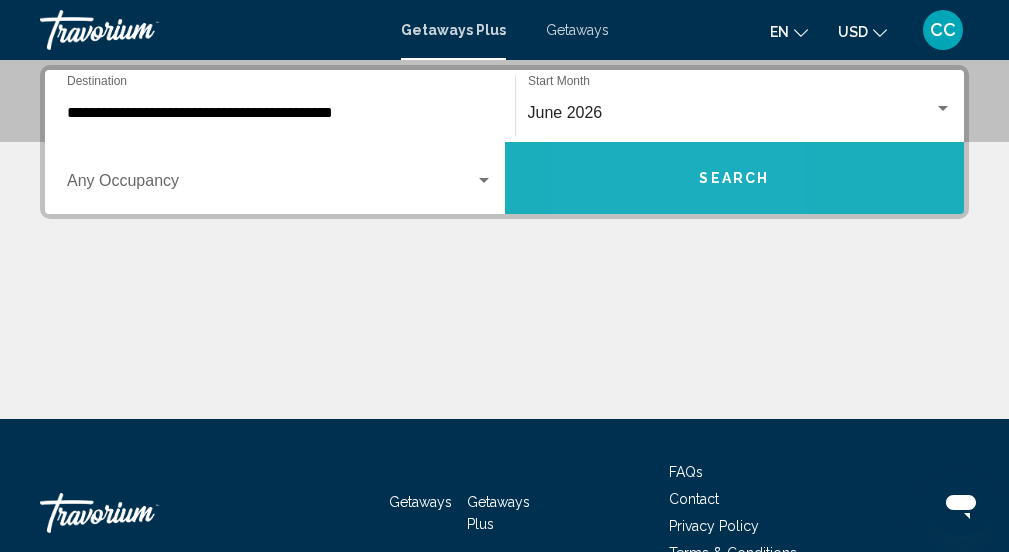 click on "Search" at bounding box center (735, 178) 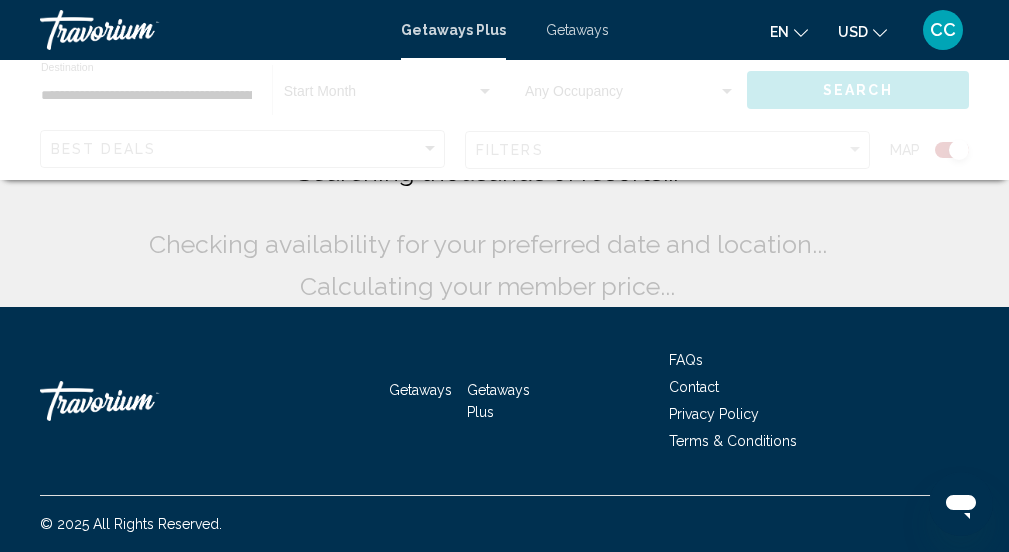 scroll, scrollTop: 0, scrollLeft: 0, axis: both 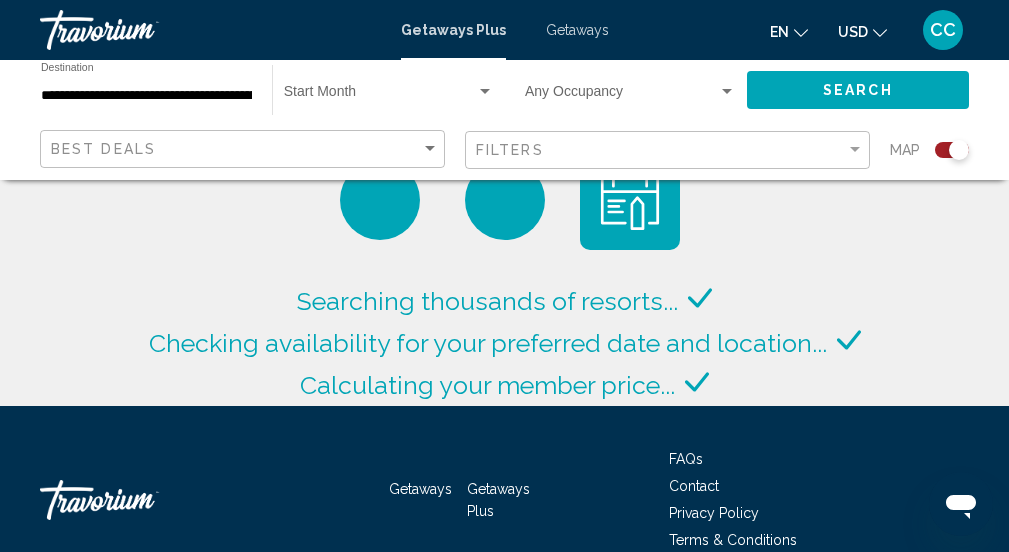 click on "Occupancy Any Occupancy" 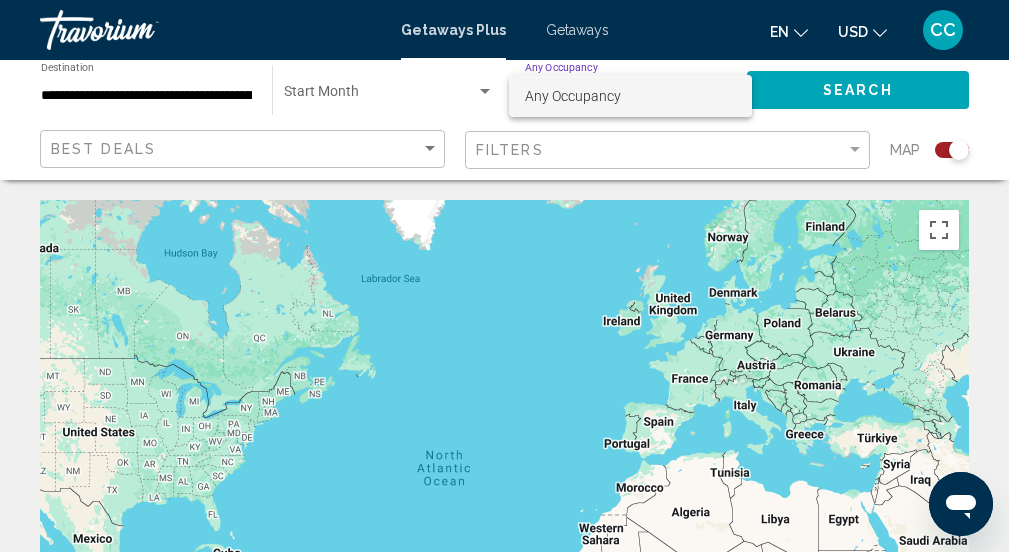 drag, startPoint x: 500, startPoint y: 467, endPoint x: 514, endPoint y: 349, distance: 118.82761 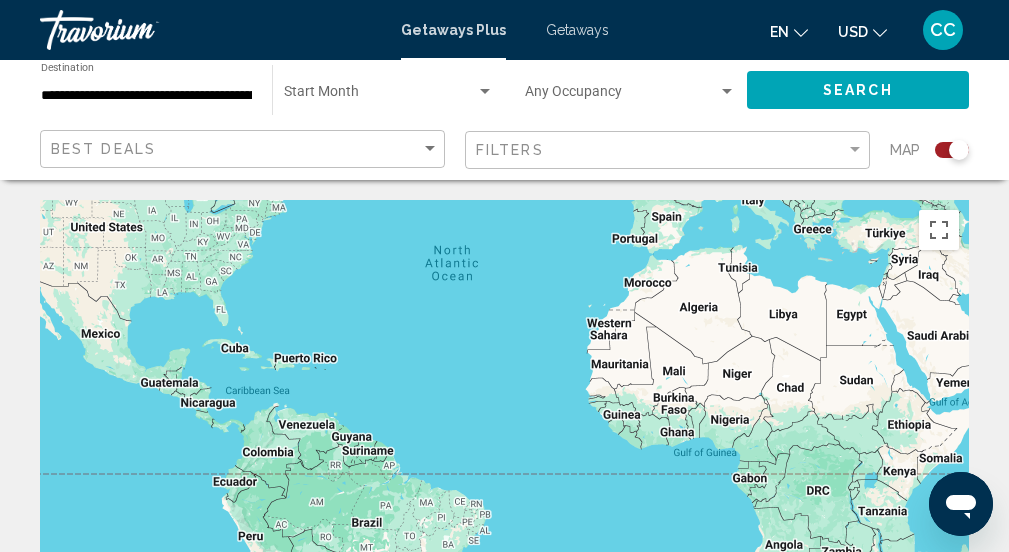 drag, startPoint x: 514, startPoint y: 349, endPoint x: 519, endPoint y: 139, distance: 210.05951 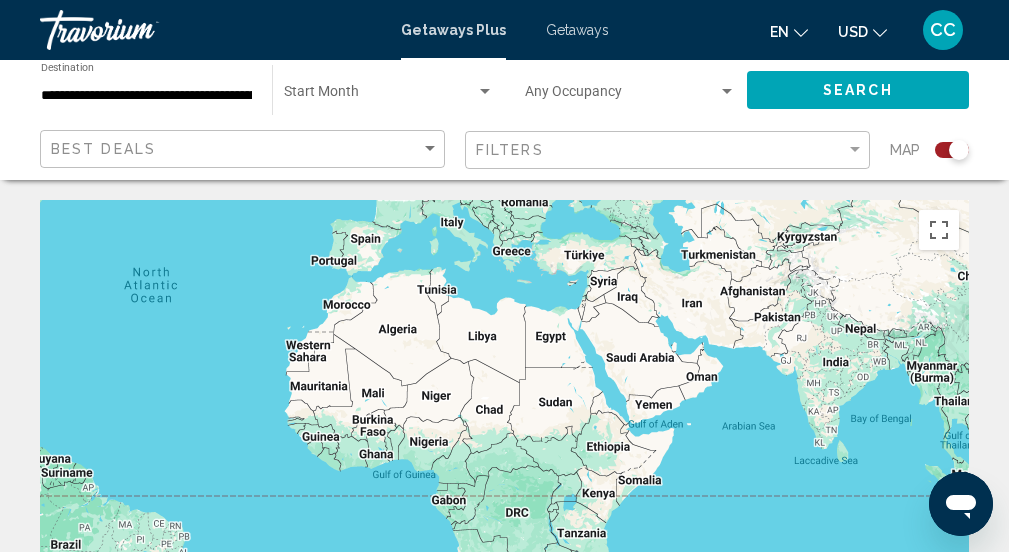 drag, startPoint x: 466, startPoint y: 356, endPoint x: 169, endPoint y: 375, distance: 297.60712 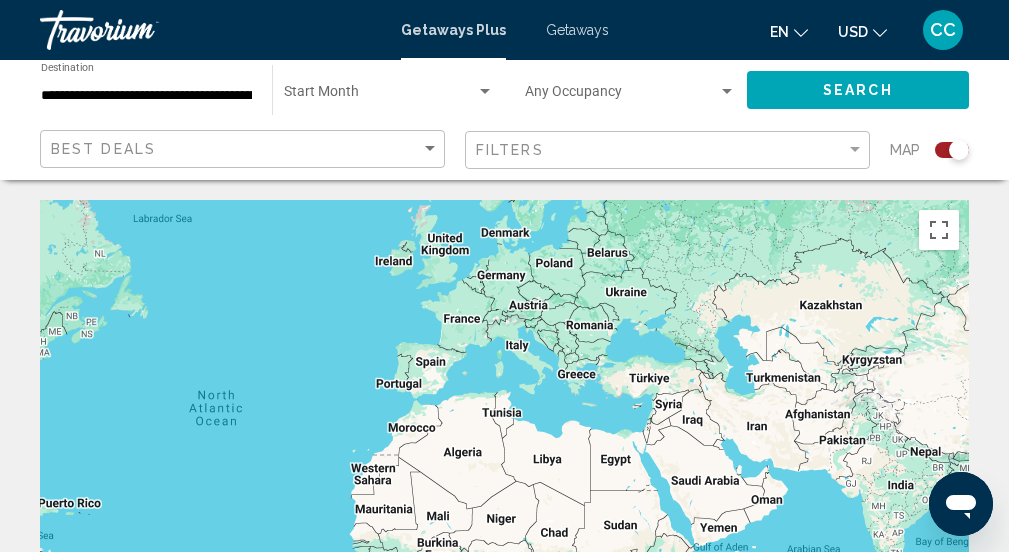 drag, startPoint x: 225, startPoint y: 293, endPoint x: 288, endPoint y: 417, distance: 139.0863 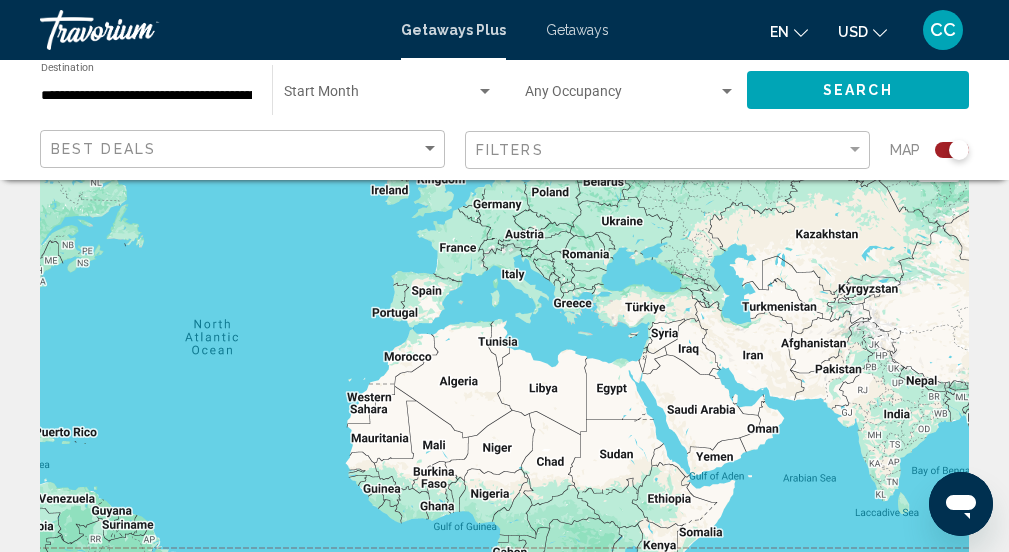 scroll, scrollTop: 0, scrollLeft: 0, axis: both 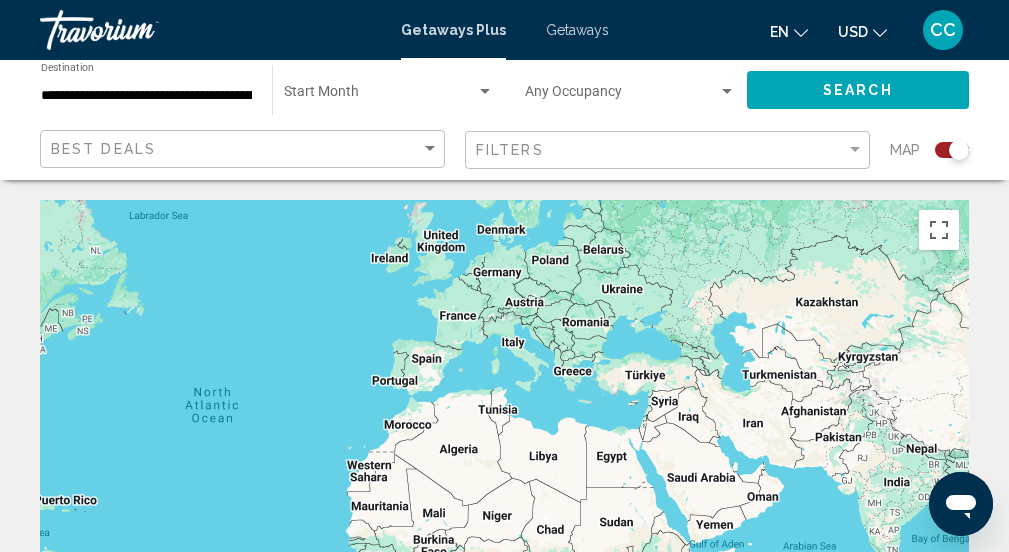click at bounding box center [504, 500] 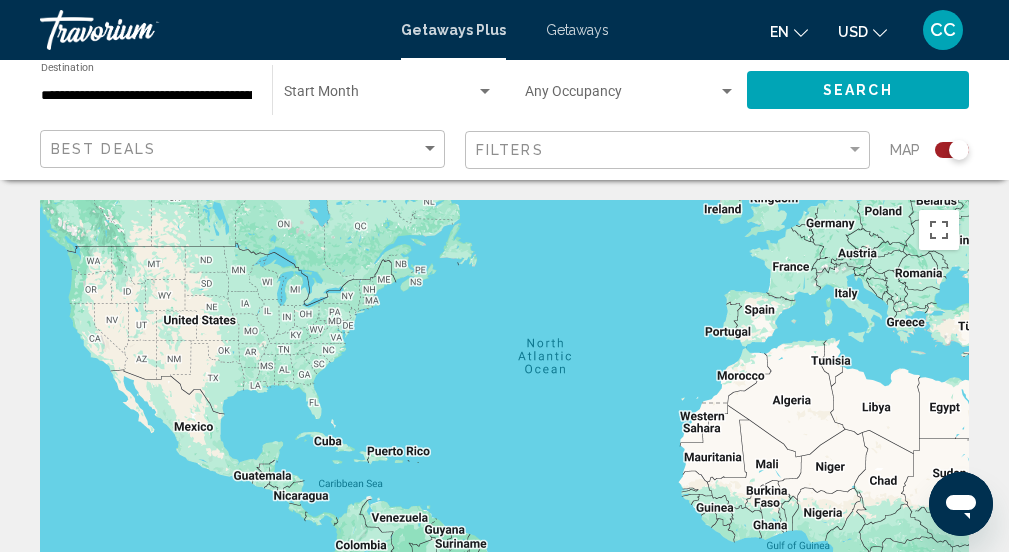 drag, startPoint x: 316, startPoint y: 394, endPoint x: 649, endPoint y: 343, distance: 336.88278 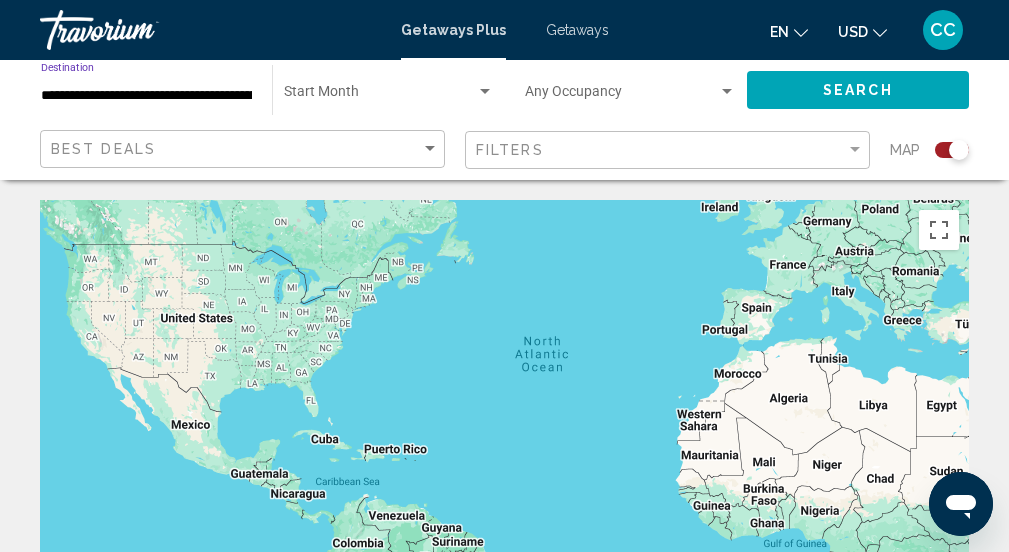 click on "**********" at bounding box center (146, 96) 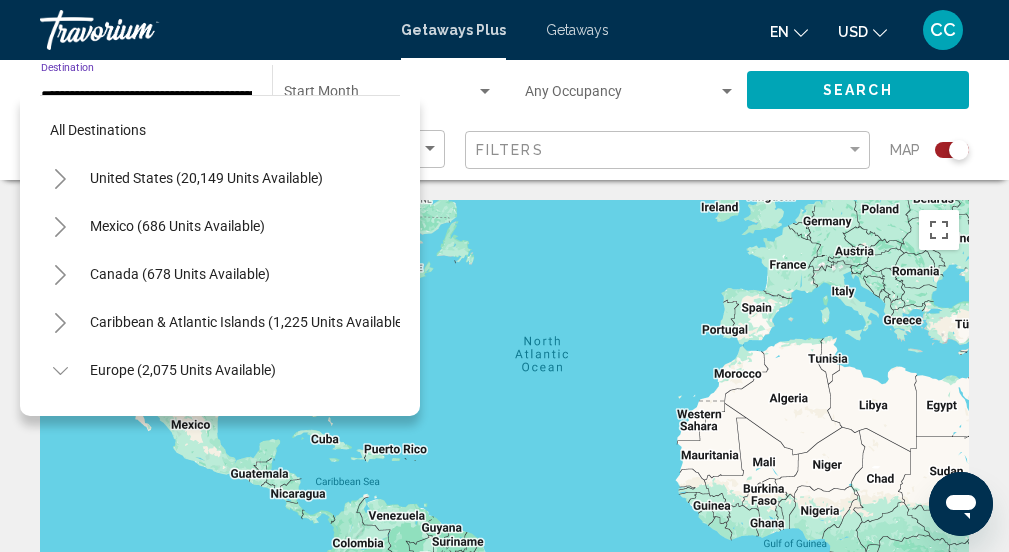 scroll, scrollTop: 702, scrollLeft: 4, axis: both 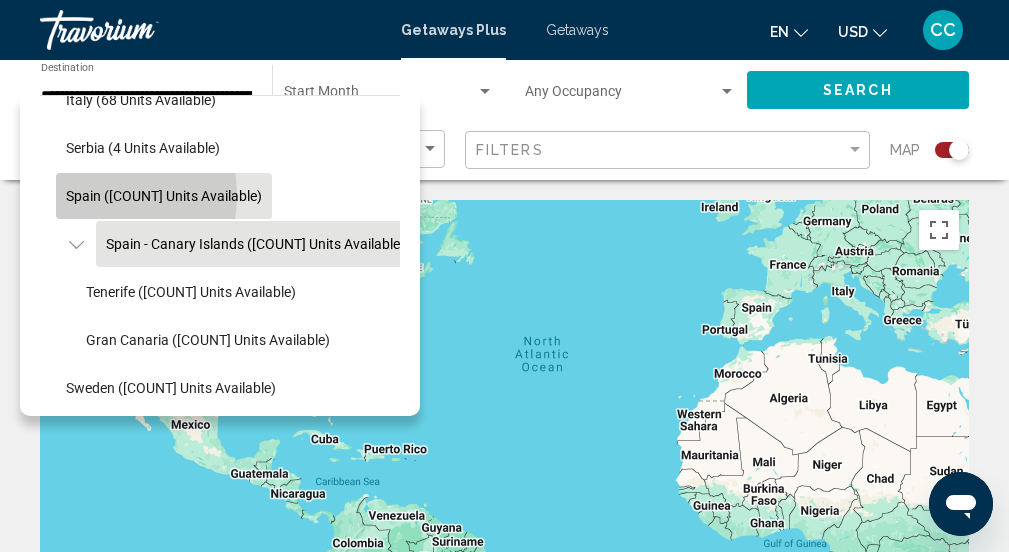 click on "Spain (25 units available)" 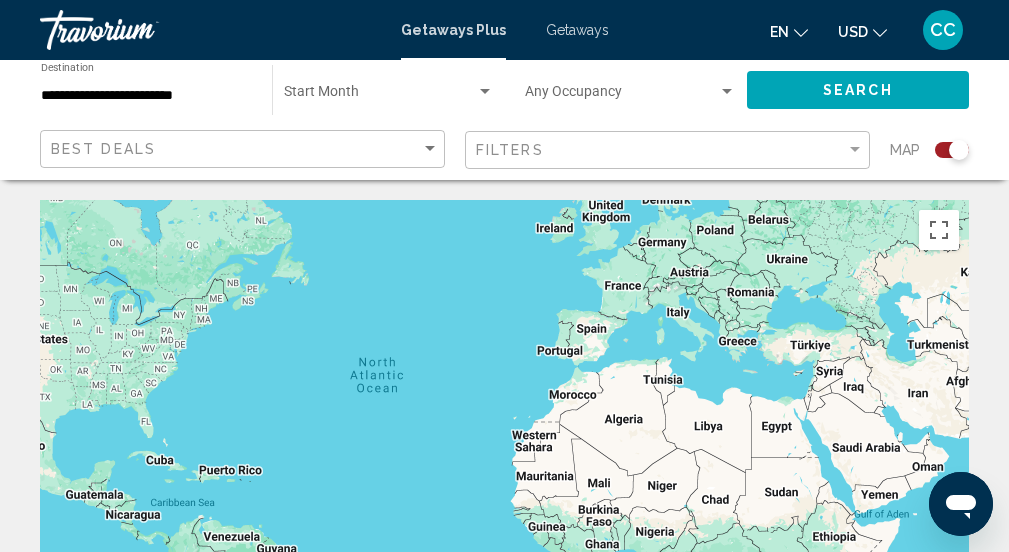 drag, startPoint x: 564, startPoint y: 432, endPoint x: 394, endPoint y: 454, distance: 171.41762 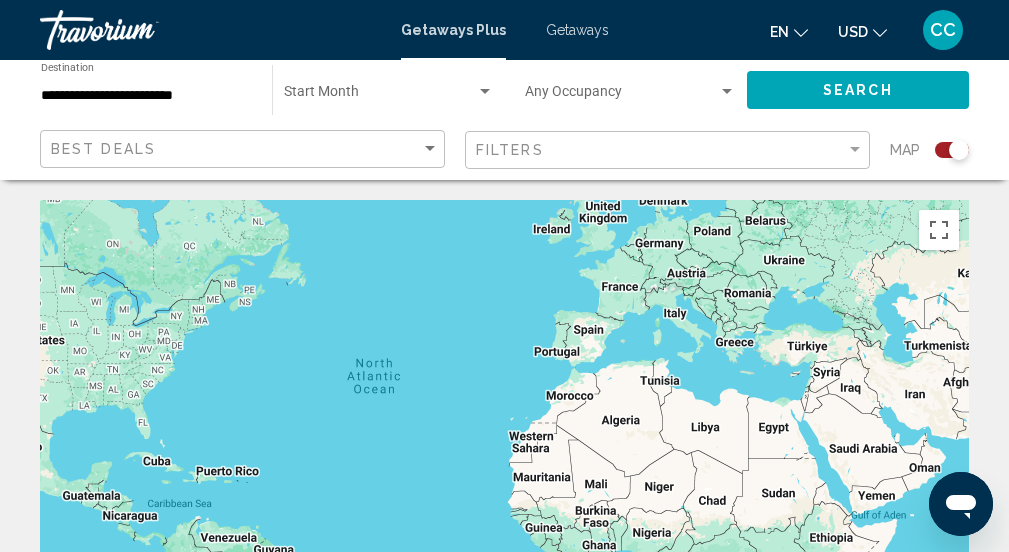 click at bounding box center [504, 500] 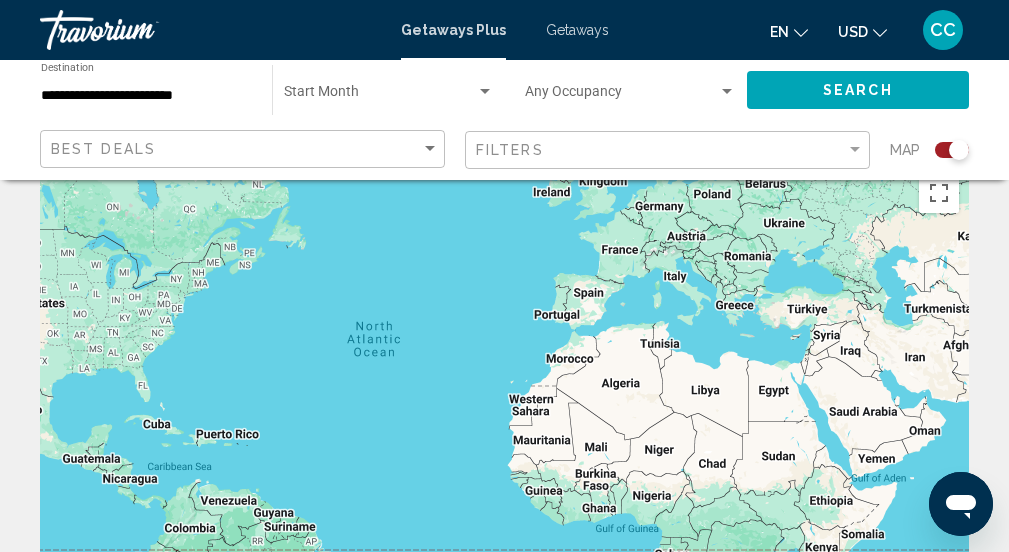 scroll, scrollTop: 0, scrollLeft: 0, axis: both 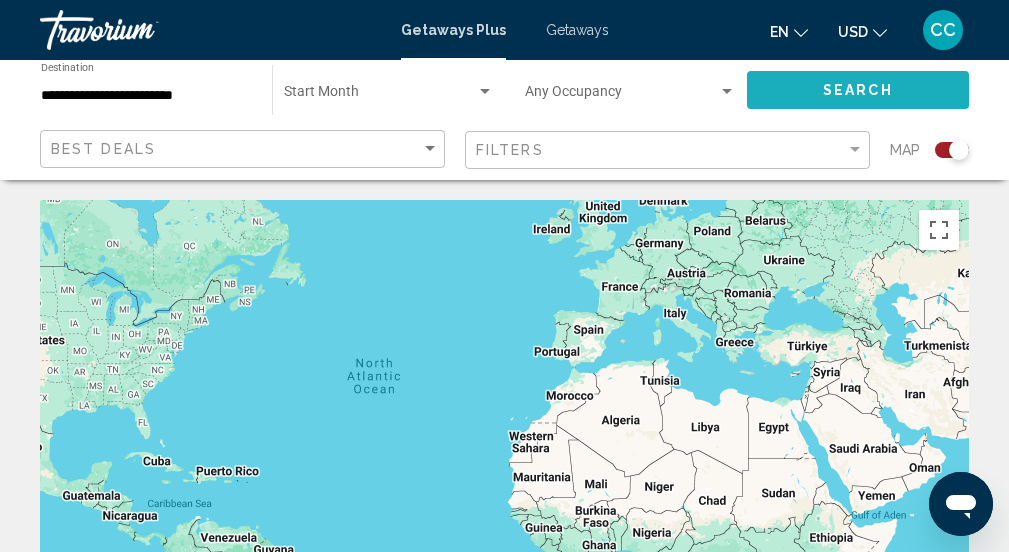 click on "Search" 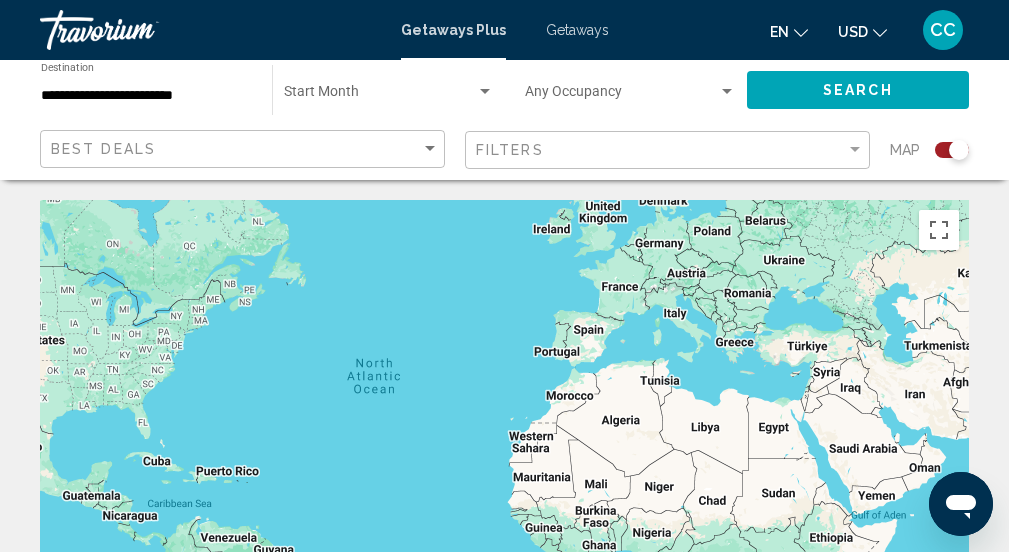 click at bounding box center (380, 96) 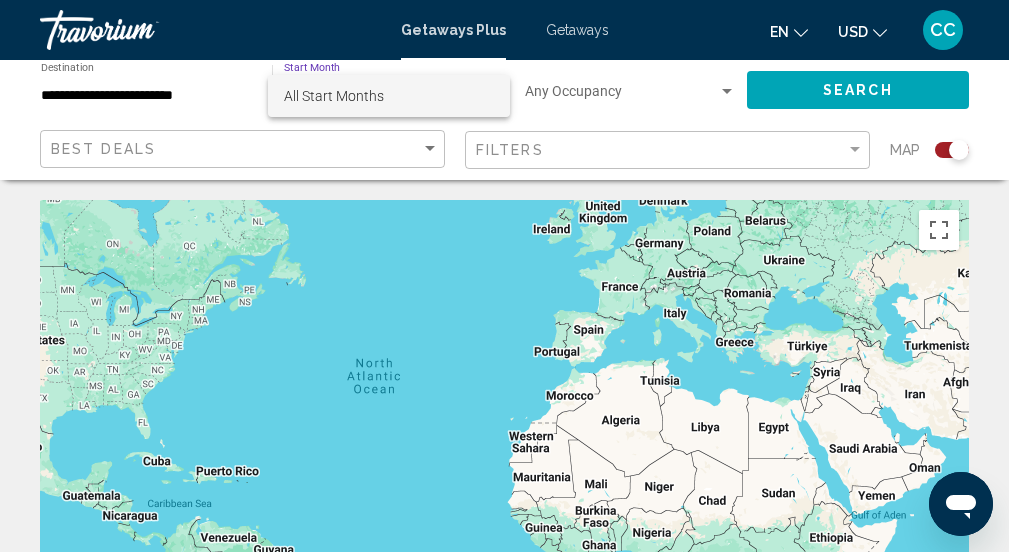 click at bounding box center (504, 276) 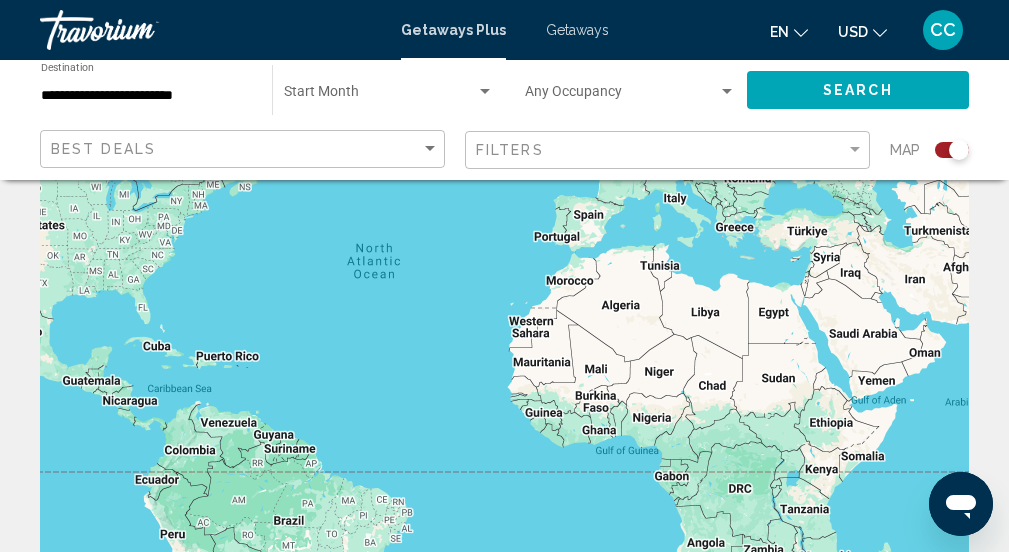 scroll, scrollTop: 0, scrollLeft: 0, axis: both 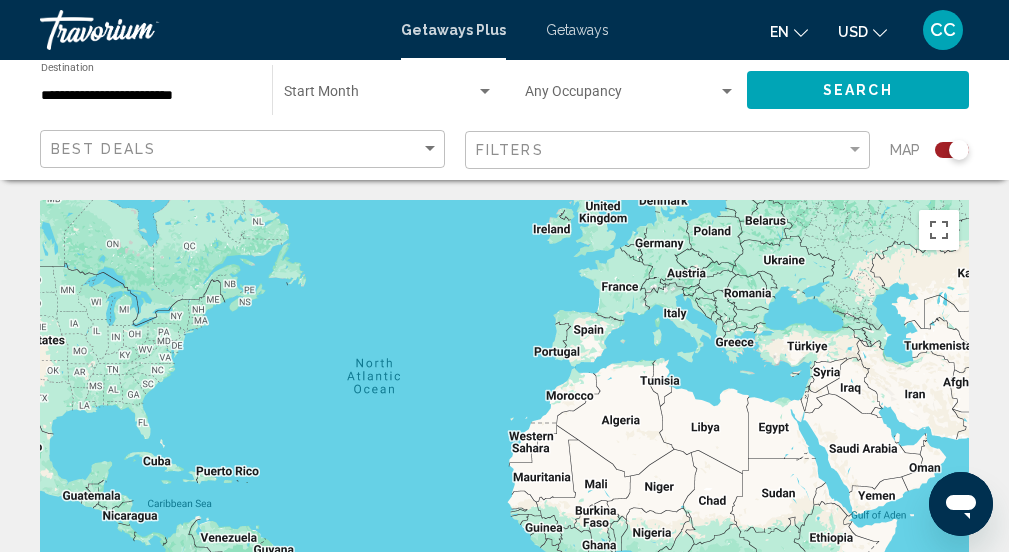 click on "**********" at bounding box center (146, 96) 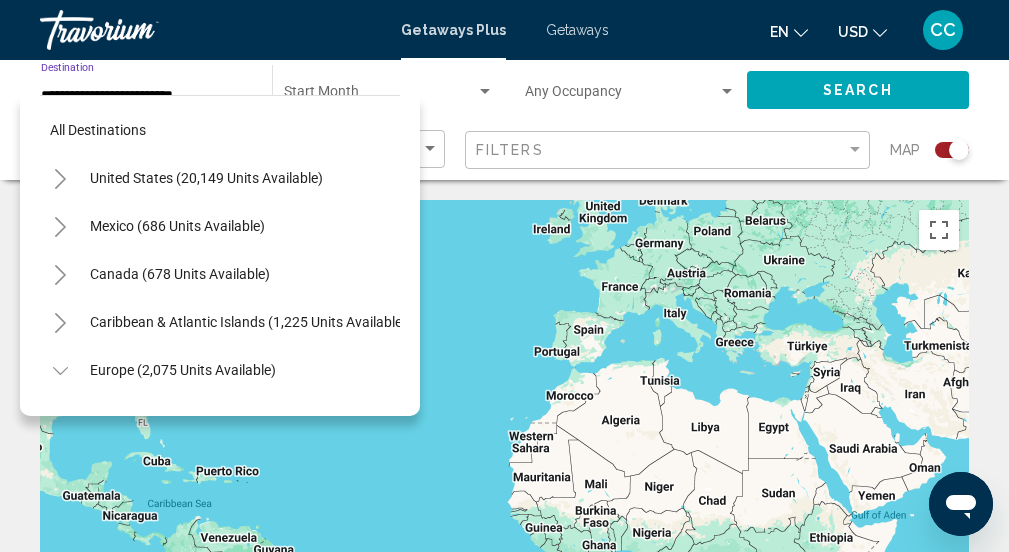scroll, scrollTop: 654, scrollLeft: 0, axis: vertical 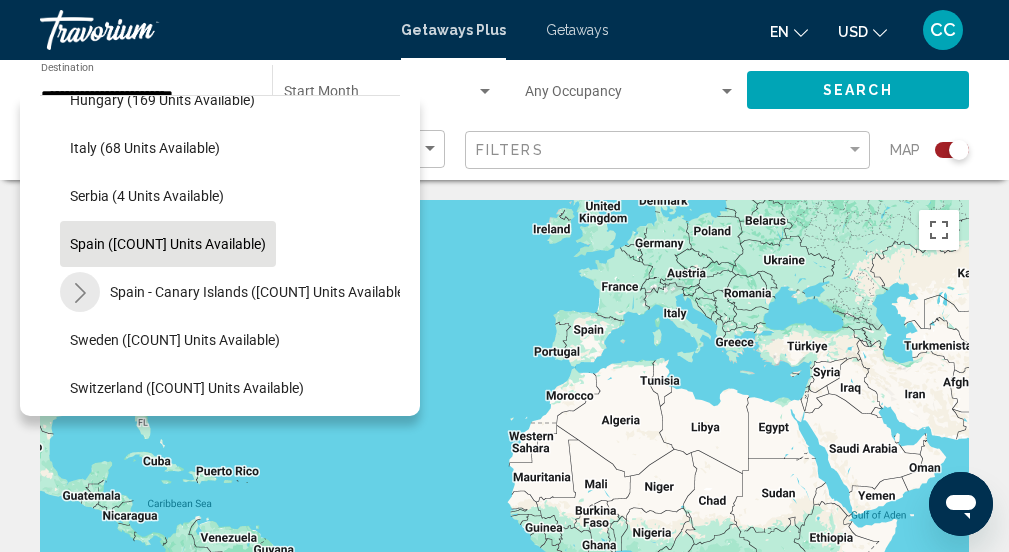 click 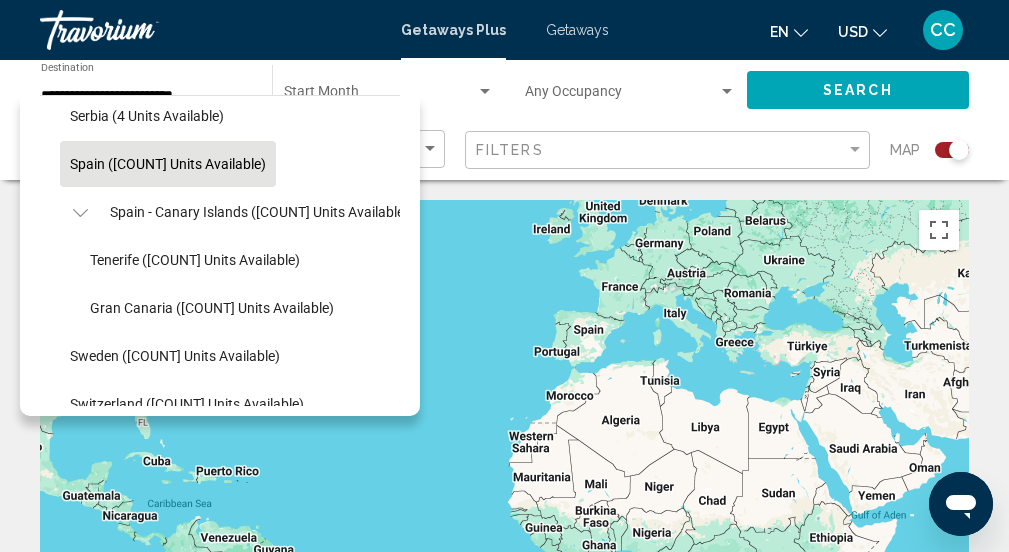 scroll, scrollTop: 740, scrollLeft: 0, axis: vertical 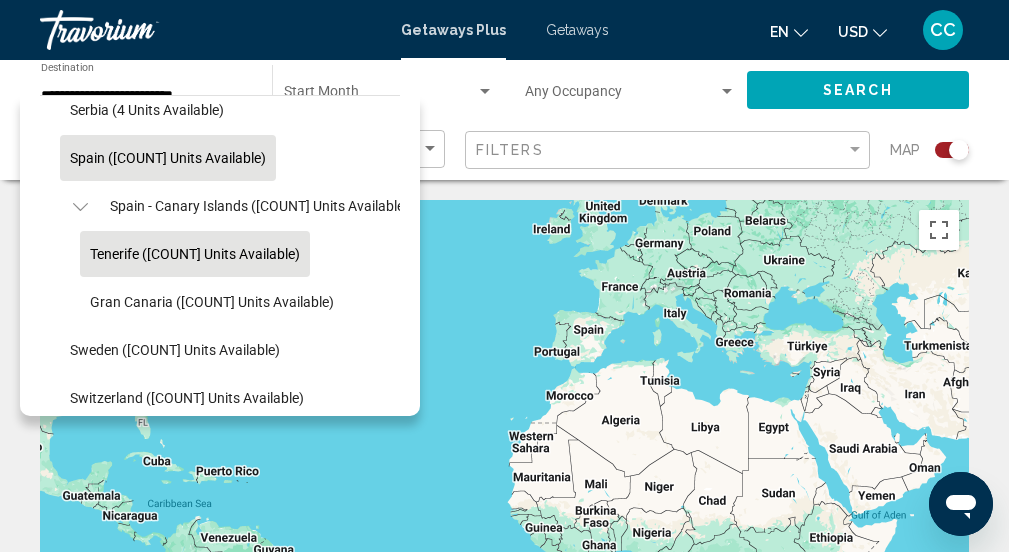 click on "Tenerife (129 units available)" 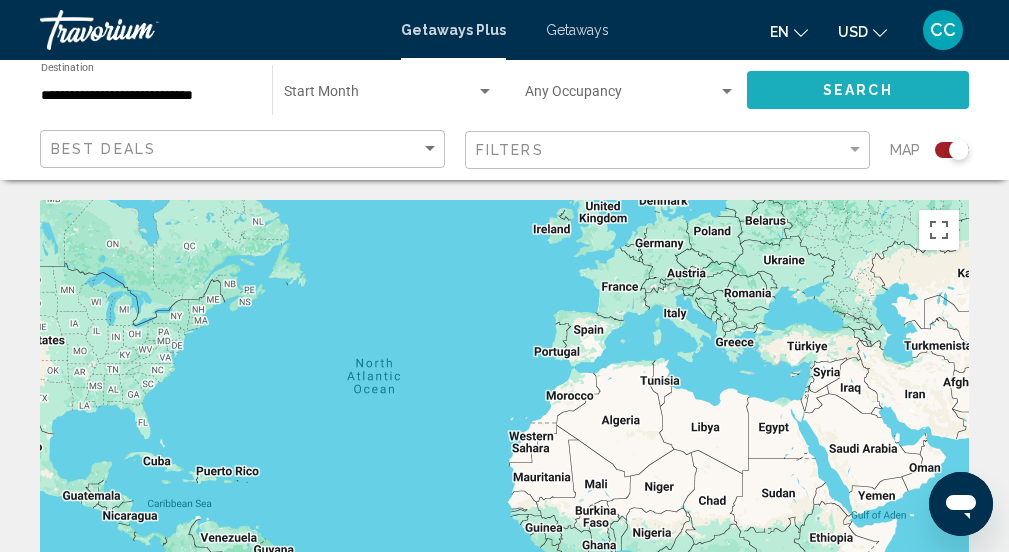 click on "Search" 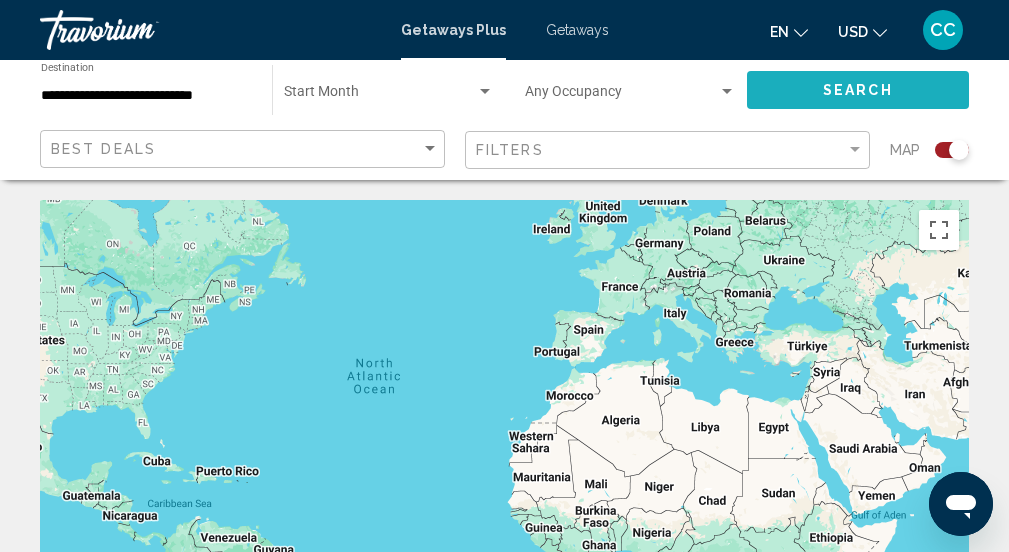click on "Search" 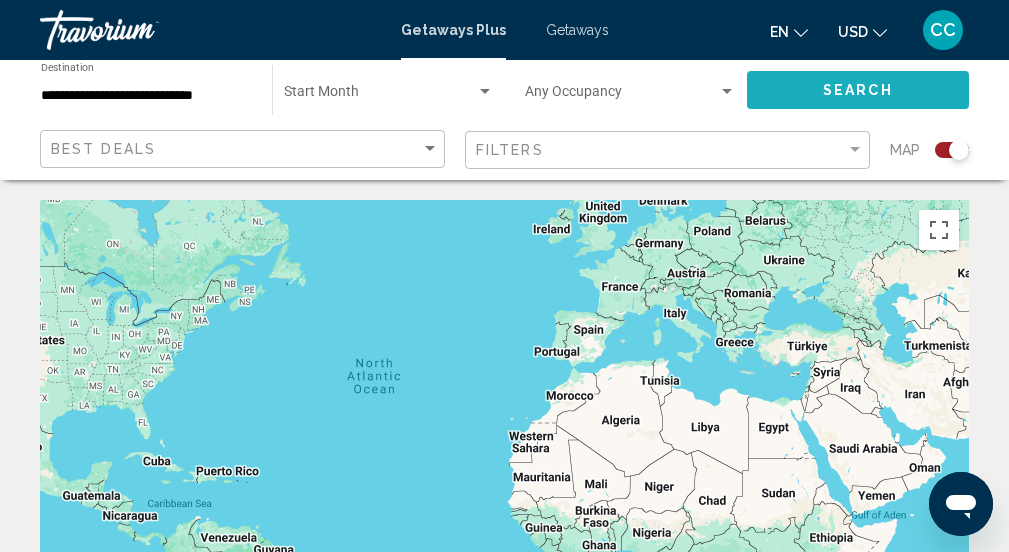 click on "Search" 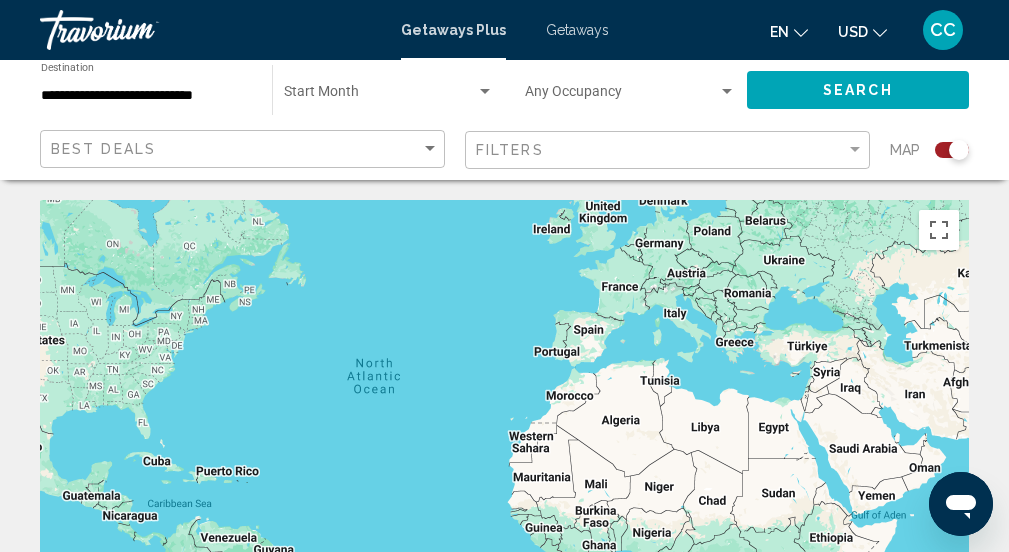 click on "Getaways Plus" at bounding box center [453, 30] 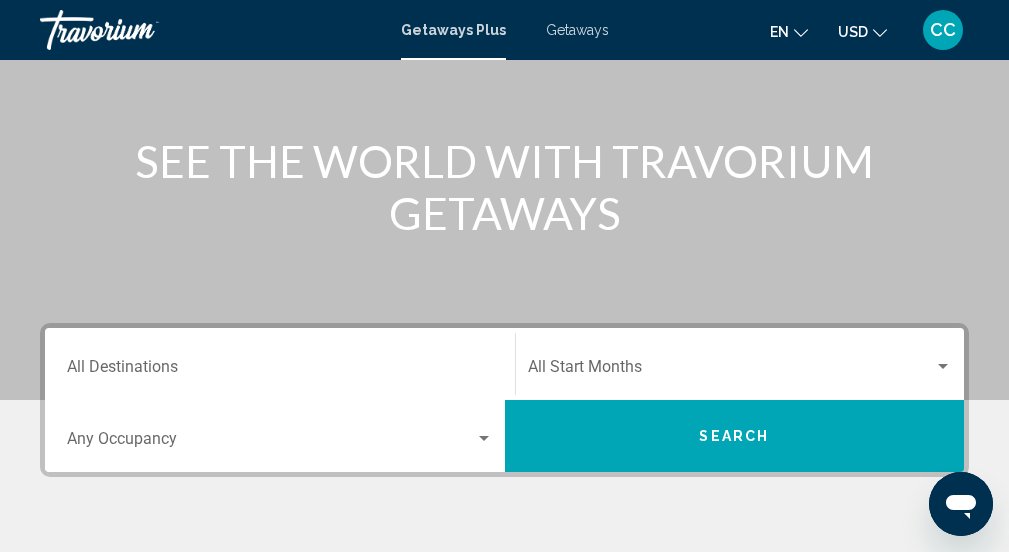 scroll, scrollTop: 201, scrollLeft: 0, axis: vertical 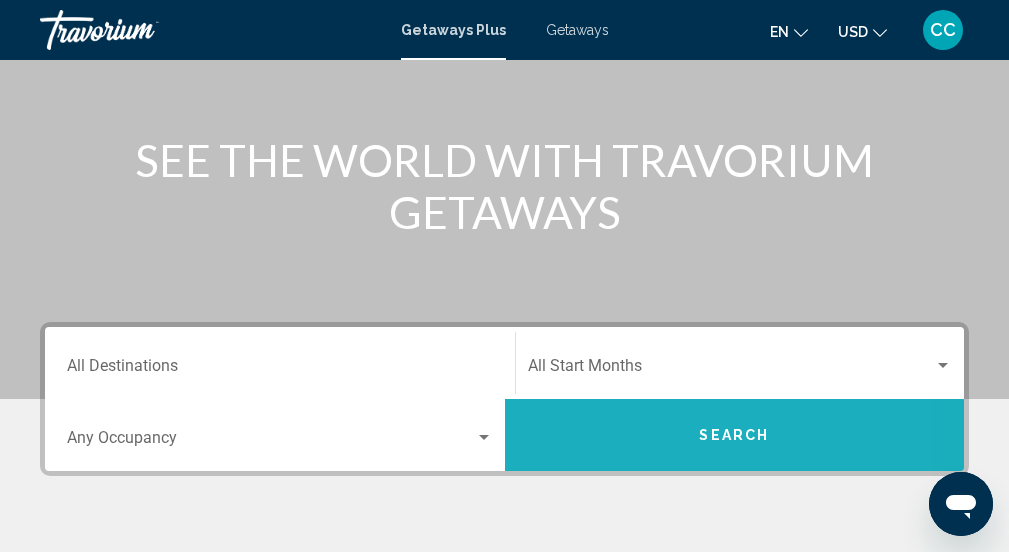 click on "Search" at bounding box center [735, 435] 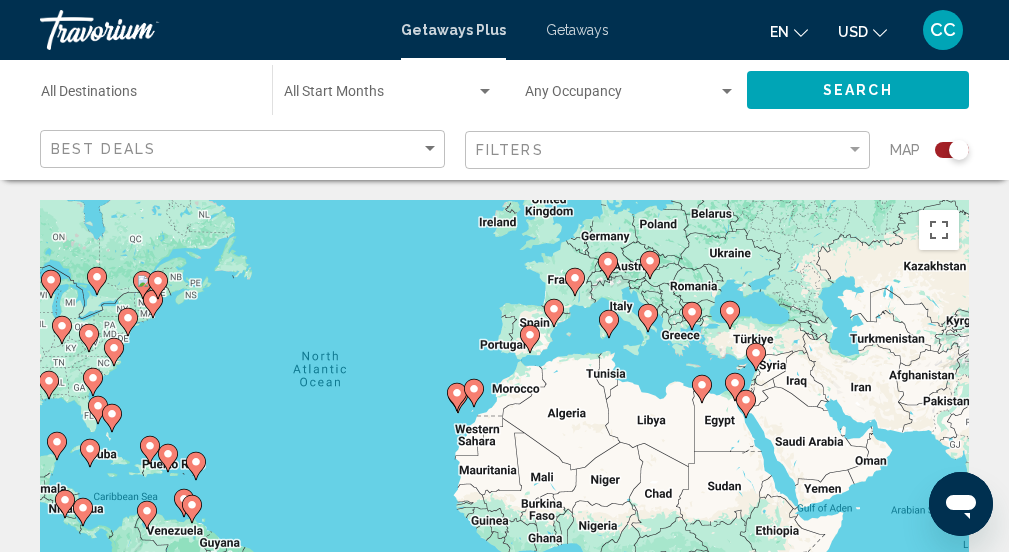 drag, startPoint x: 589, startPoint y: 445, endPoint x: 463, endPoint y: 345, distance: 160.86018 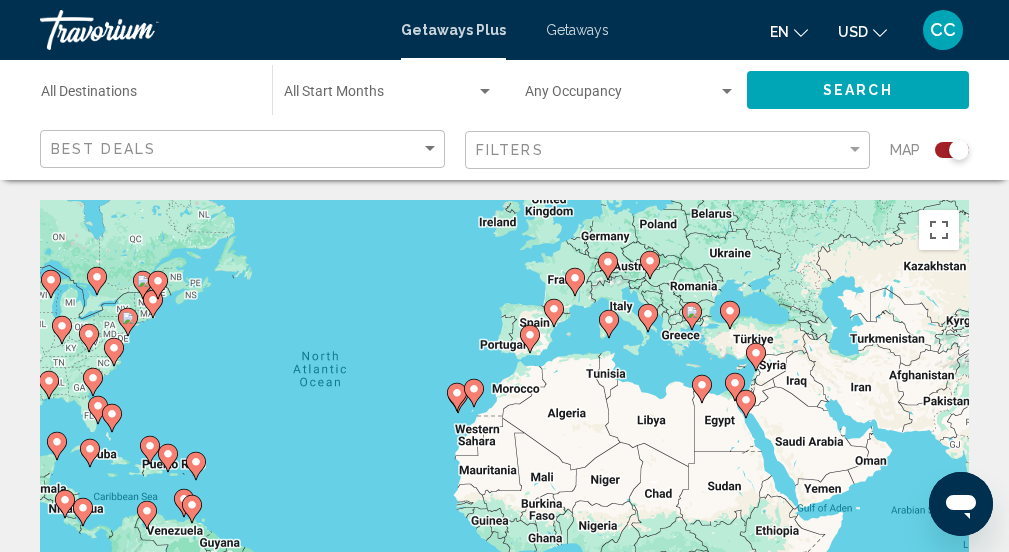 click on "To activate drag with keyboard, press Alt + Enter. Once in keyboard drag state, use the arrow keys to move the marker. To complete the drag, press the Enter key. To cancel, press Escape." at bounding box center (504, 500) 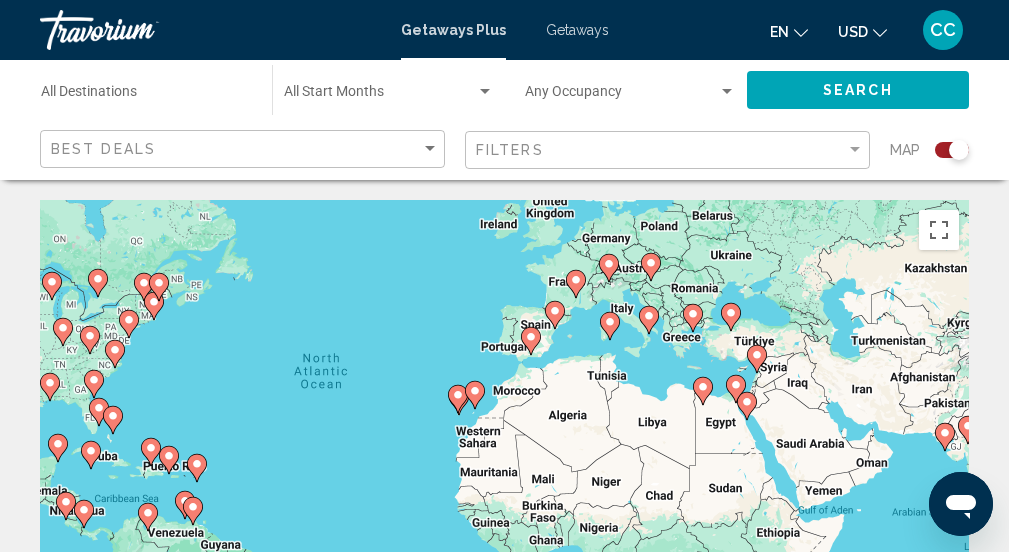 click 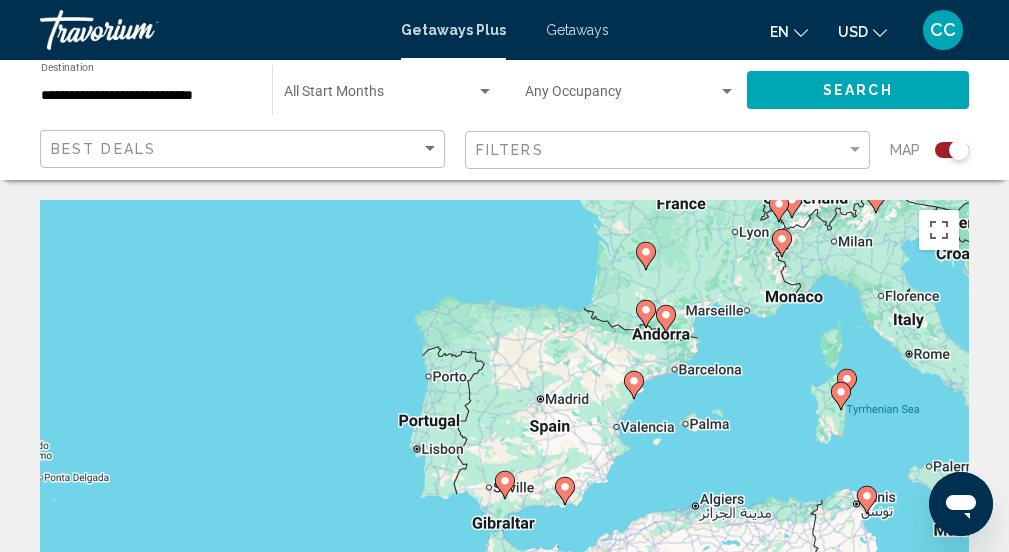 click 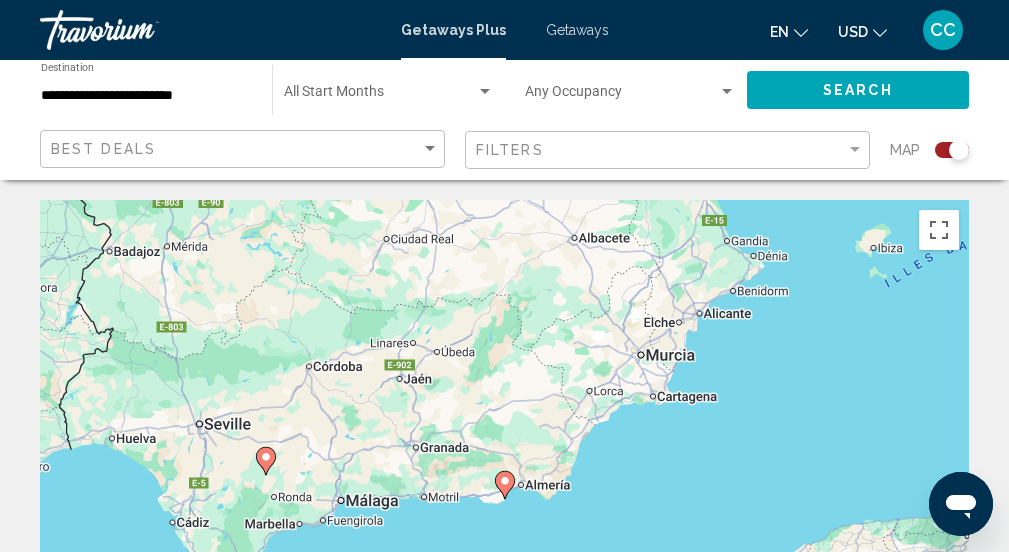 click 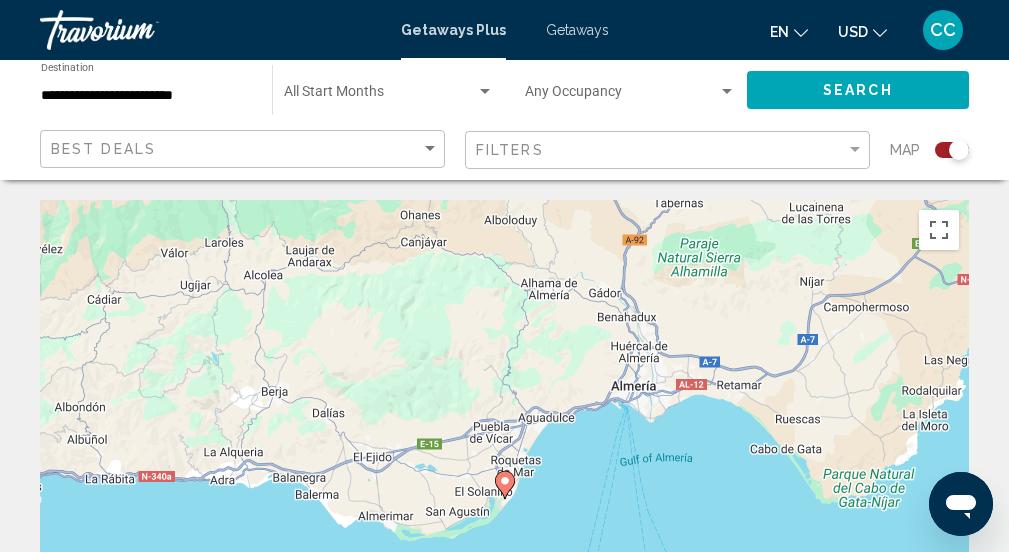 click 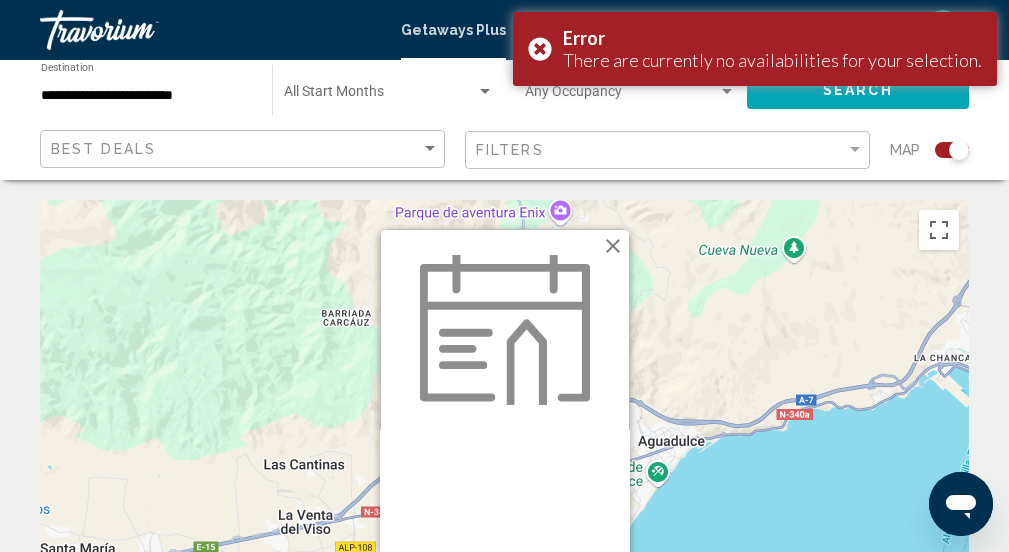 click at bounding box center (505, 330) 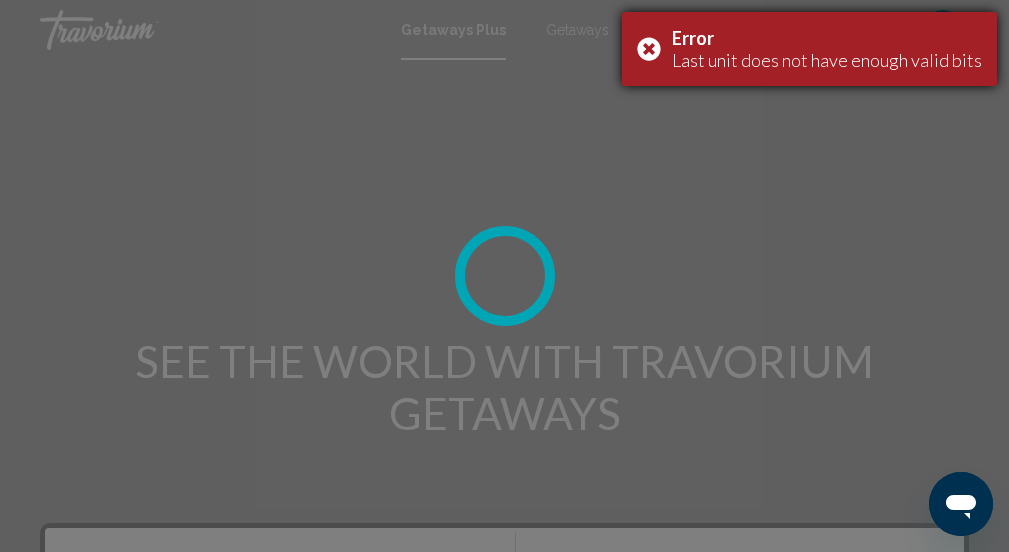 click on "Error   Last unit does not have enough valid bits" at bounding box center (809, 49) 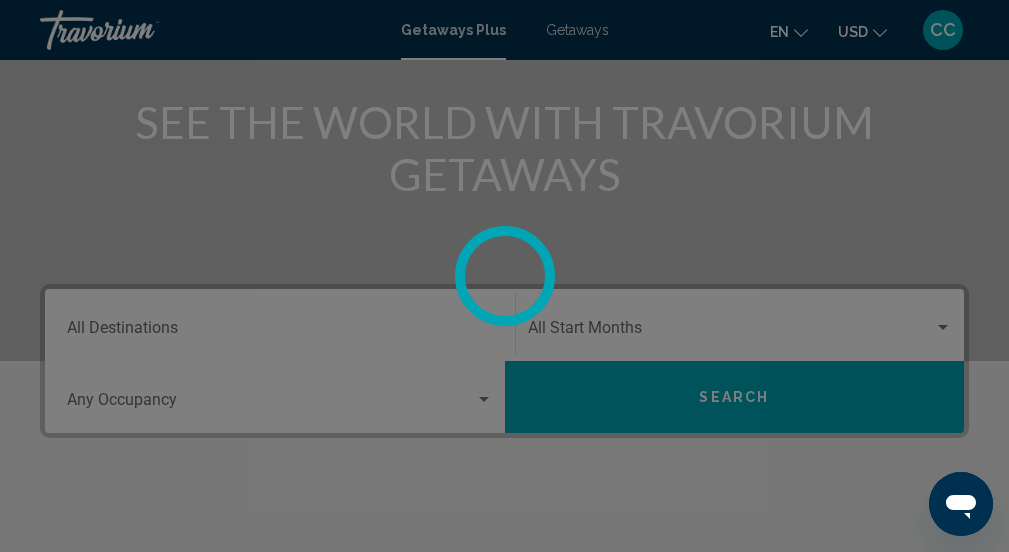 scroll, scrollTop: 240, scrollLeft: 0, axis: vertical 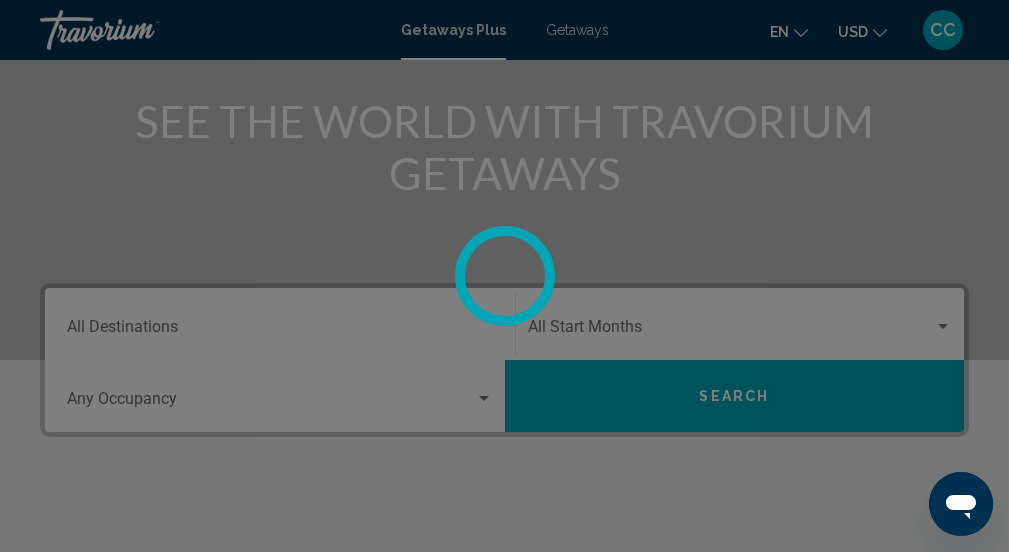 click at bounding box center (504, 276) 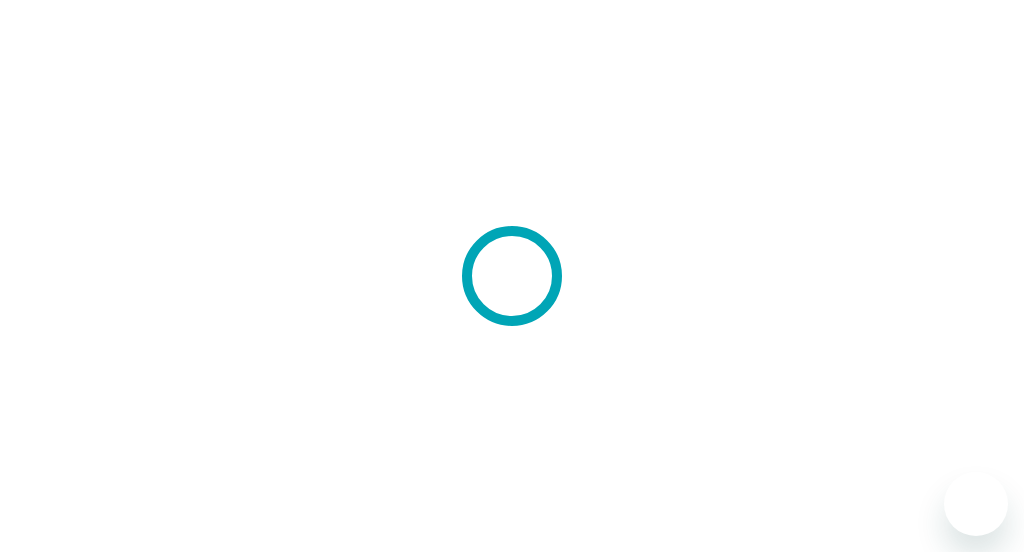 scroll, scrollTop: 0, scrollLeft: 0, axis: both 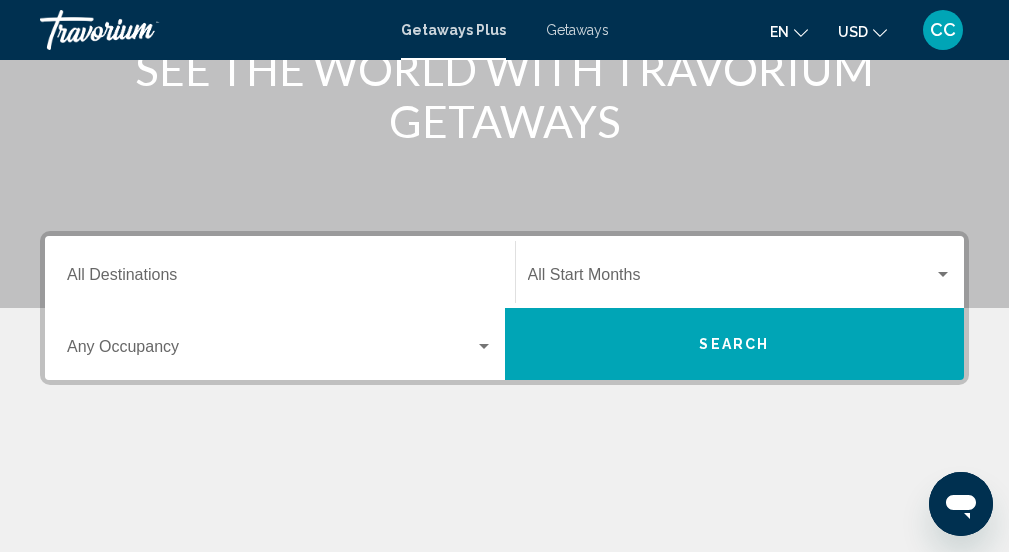 click on "Search" at bounding box center [735, 344] 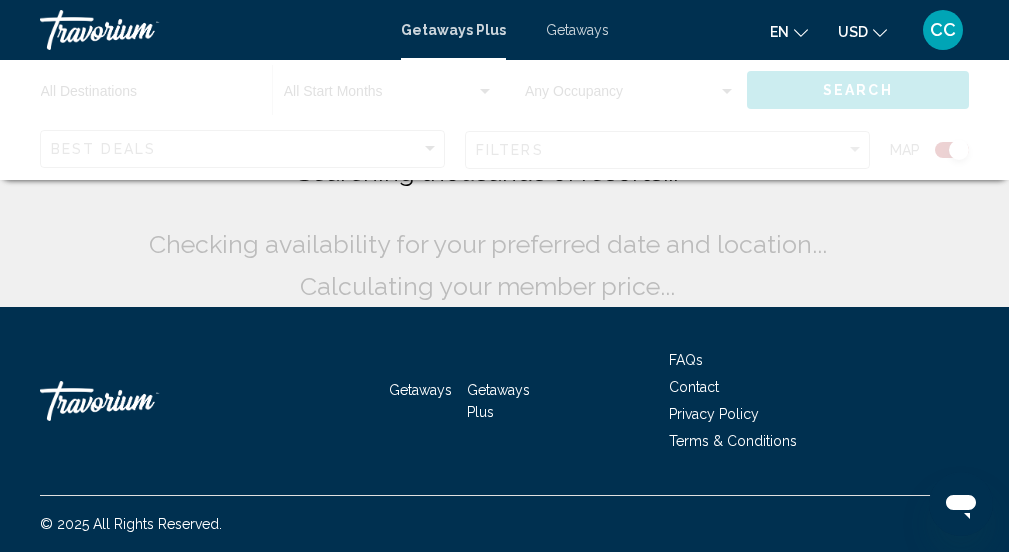 scroll, scrollTop: 0, scrollLeft: 0, axis: both 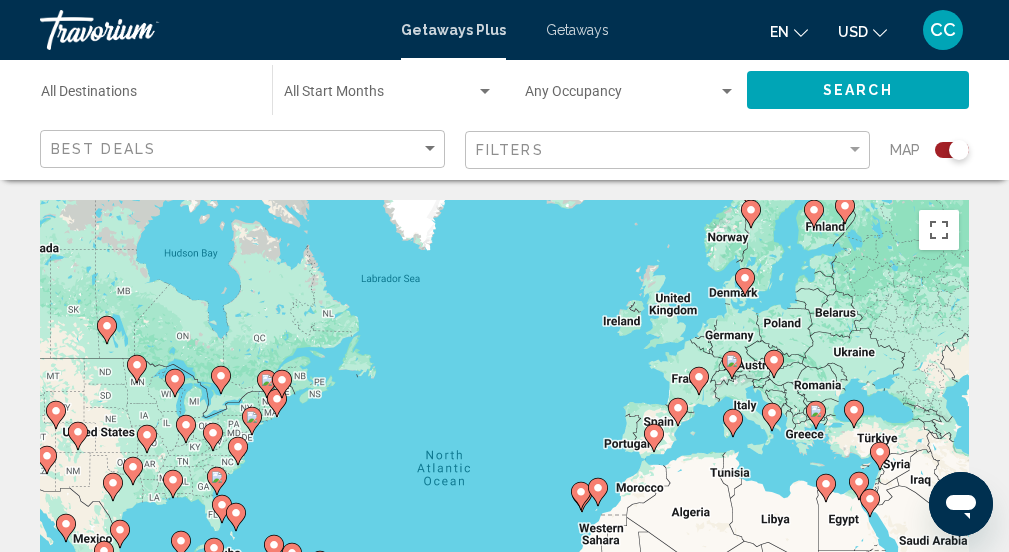 click on "To activate drag with keyboard, press Alt + Enter. Once in keyboard drag state, use the arrow keys to move the marker. To complete the drag, press the Enter key. To cancel, press Escape." at bounding box center (504, 500) 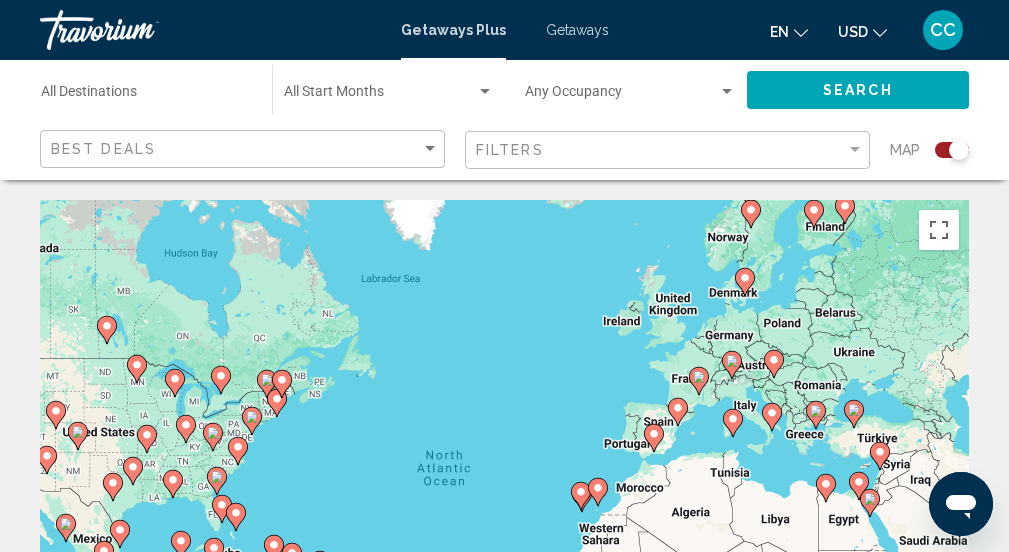 click on "To activate drag with keyboard, press Alt + Enter. Once in keyboard drag state, use the arrow keys to move the marker. To complete the drag, press the Enter key. To cancel, press Escape." at bounding box center (504, 500) 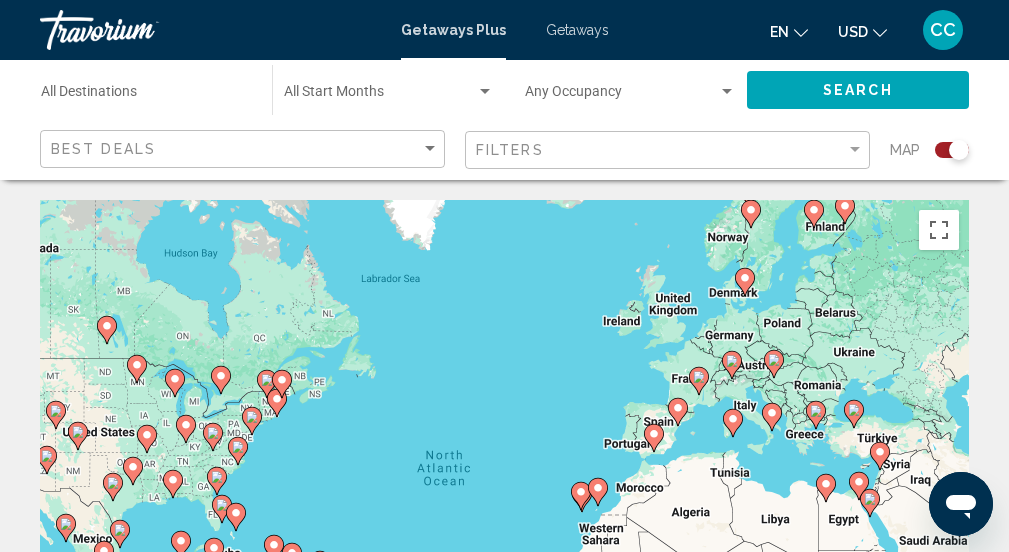 click 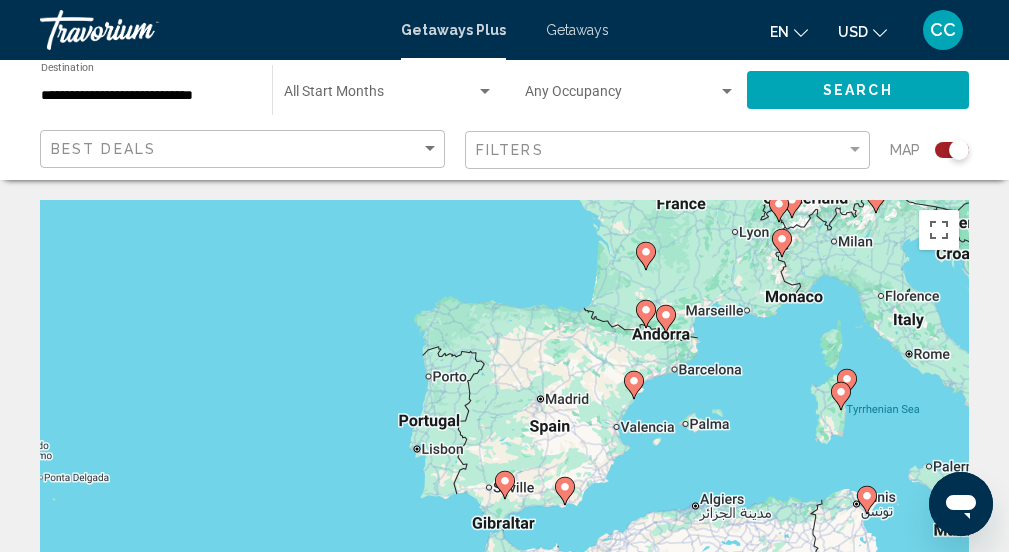 click 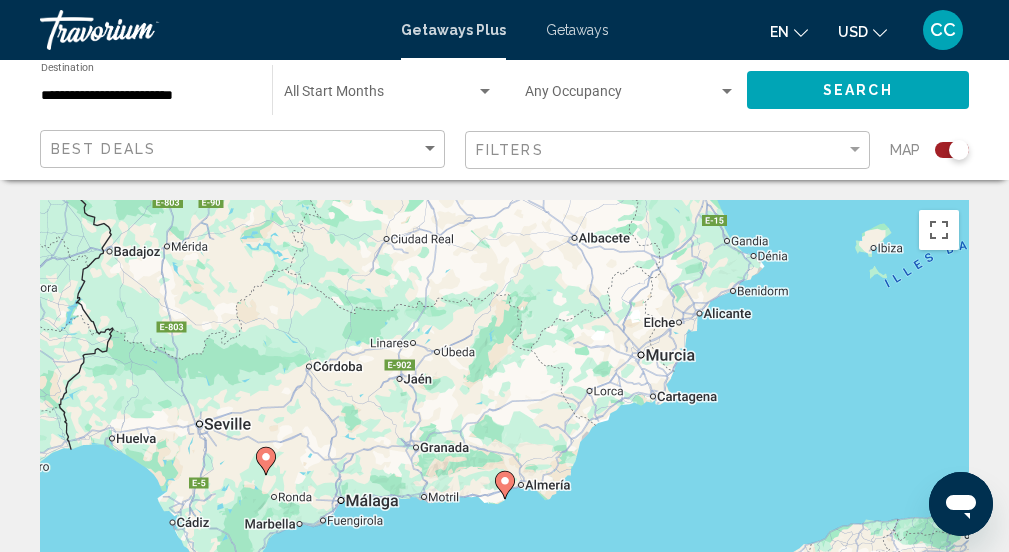 click 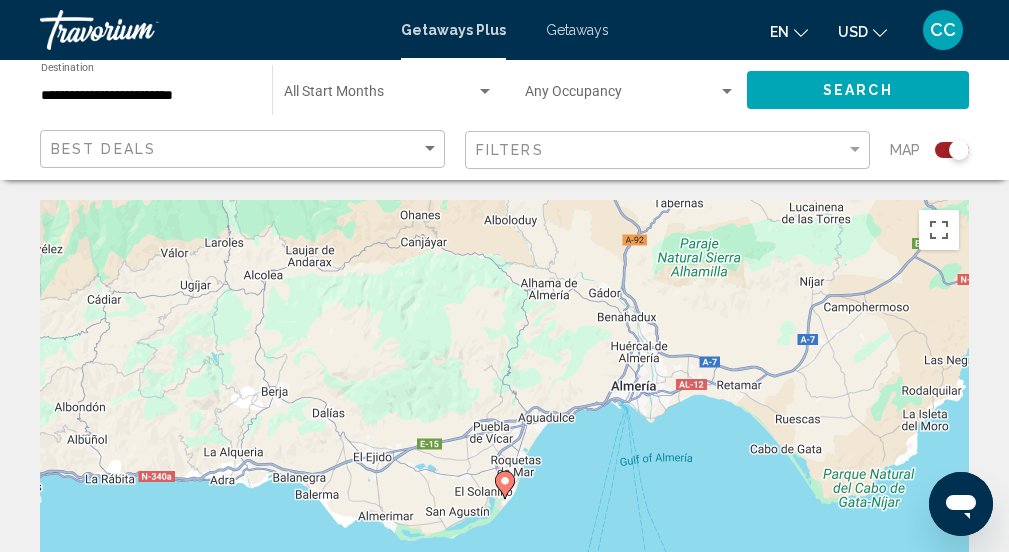 click on "To activate drag with keyboard, press Alt + Enter. Once in keyboard drag state, use the arrow keys to move the marker. To complete the drag, press the Enter key. To cancel, press Escape." at bounding box center (504, 500) 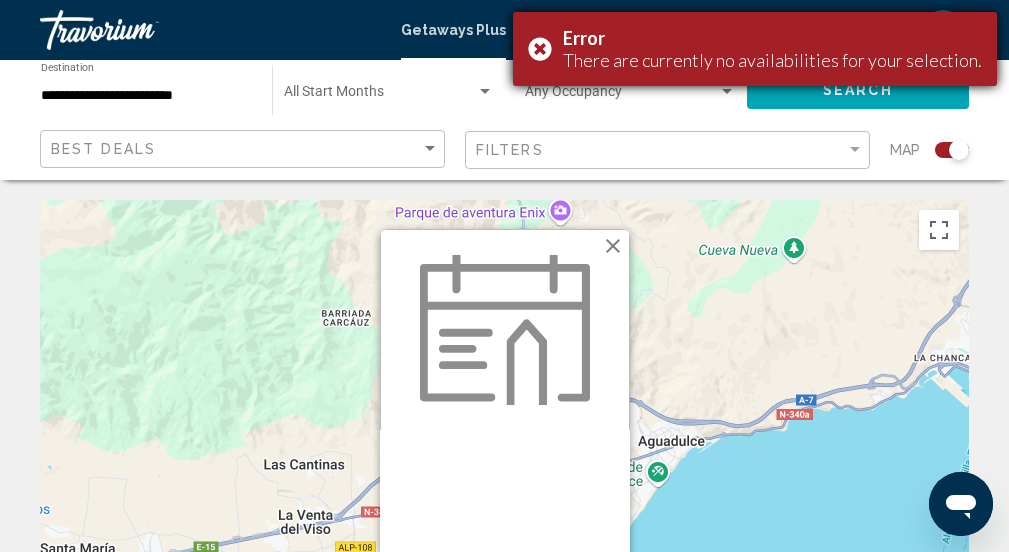click on "Error   There are currently no availabilities for your selection." at bounding box center [755, 49] 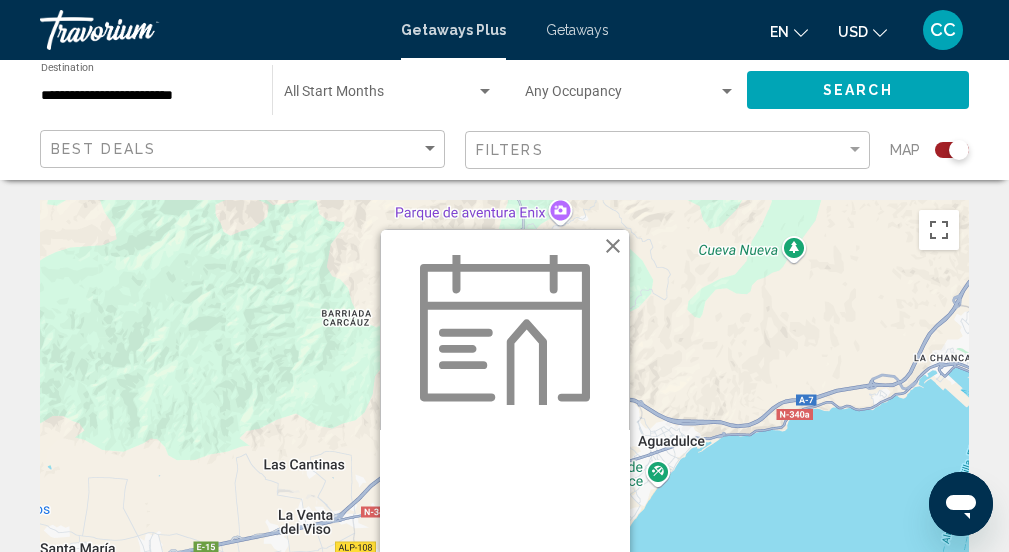 click at bounding box center [613, 246] 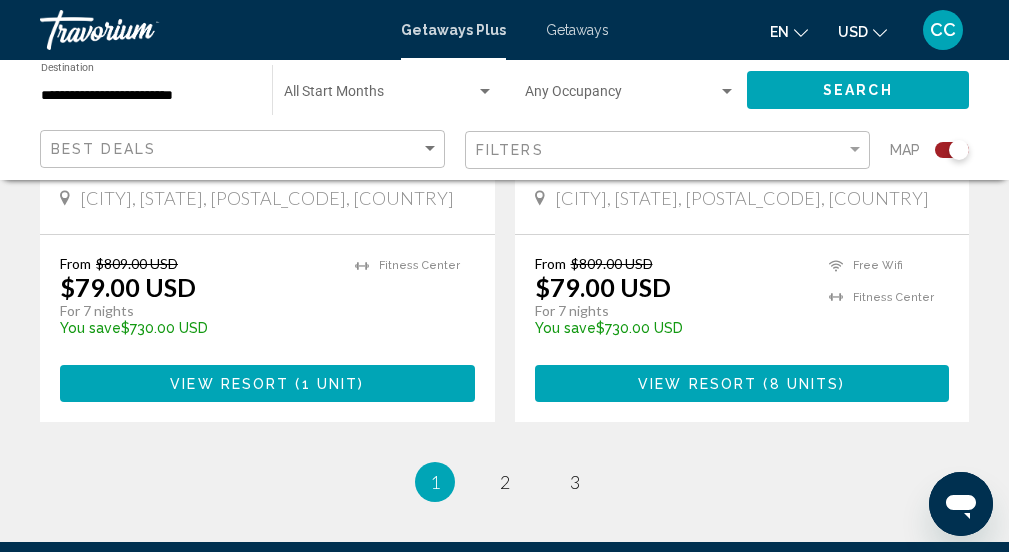 scroll, scrollTop: 4621, scrollLeft: 0, axis: vertical 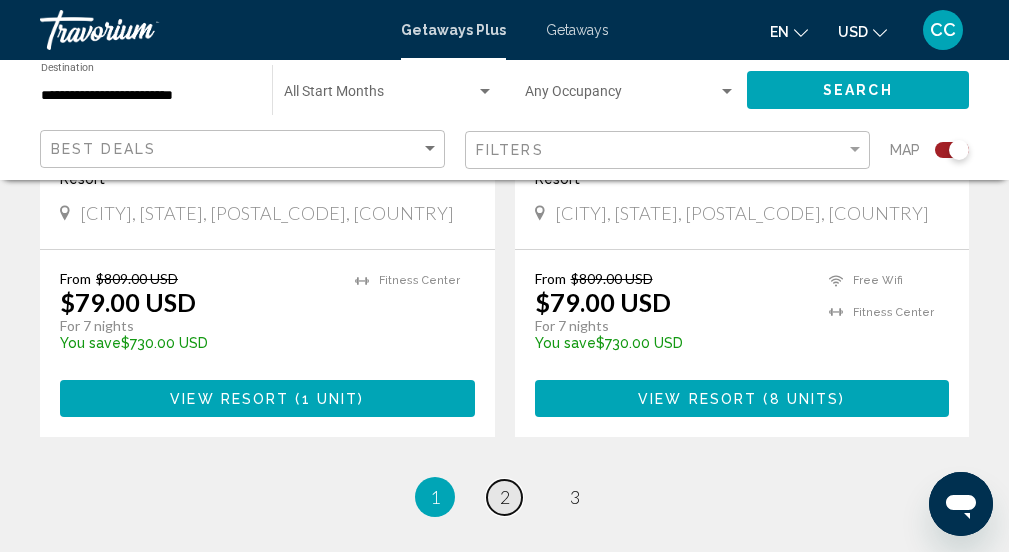 click on "2" at bounding box center (505, 497) 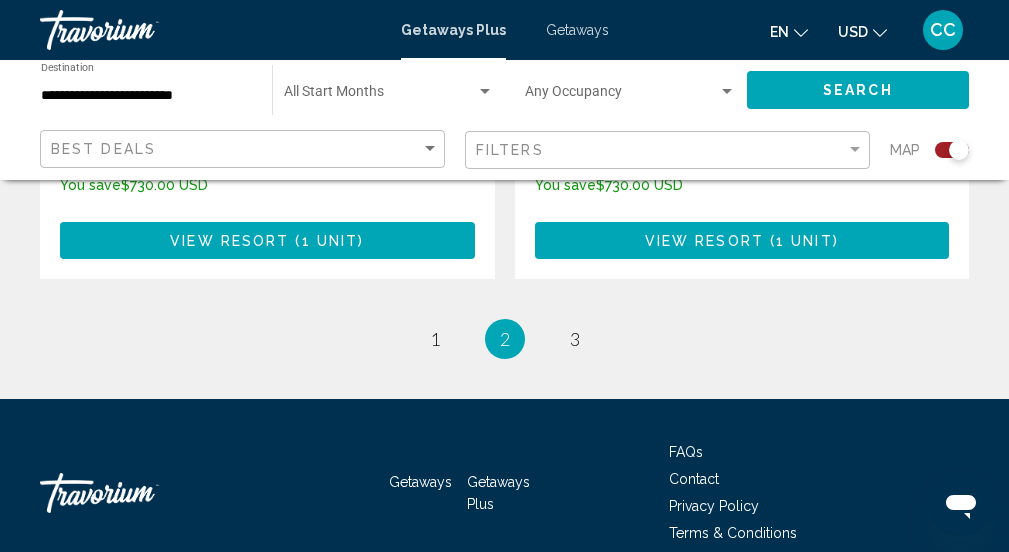 scroll, scrollTop: 4775, scrollLeft: 0, axis: vertical 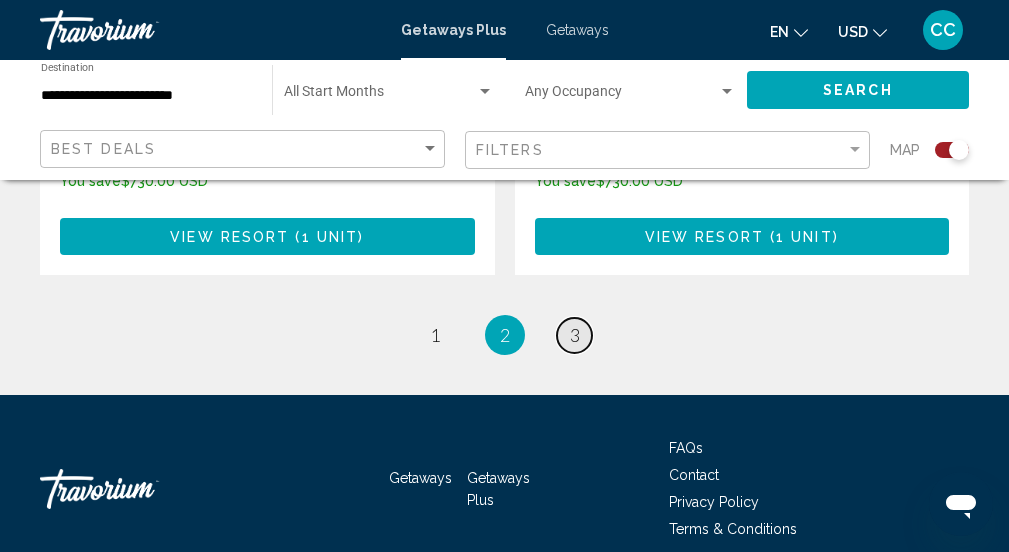 click on "3" at bounding box center [575, 335] 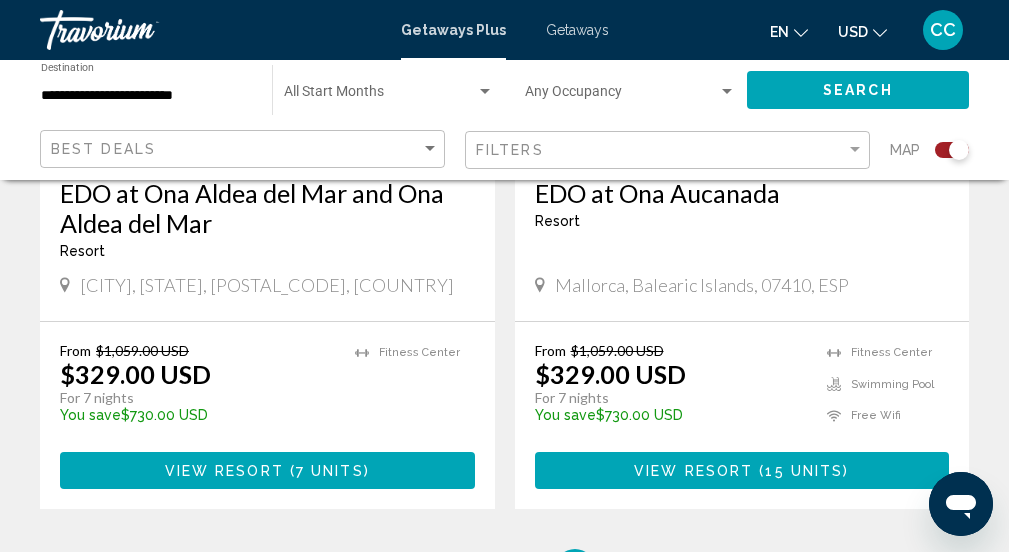 scroll, scrollTop: 2735, scrollLeft: 0, axis: vertical 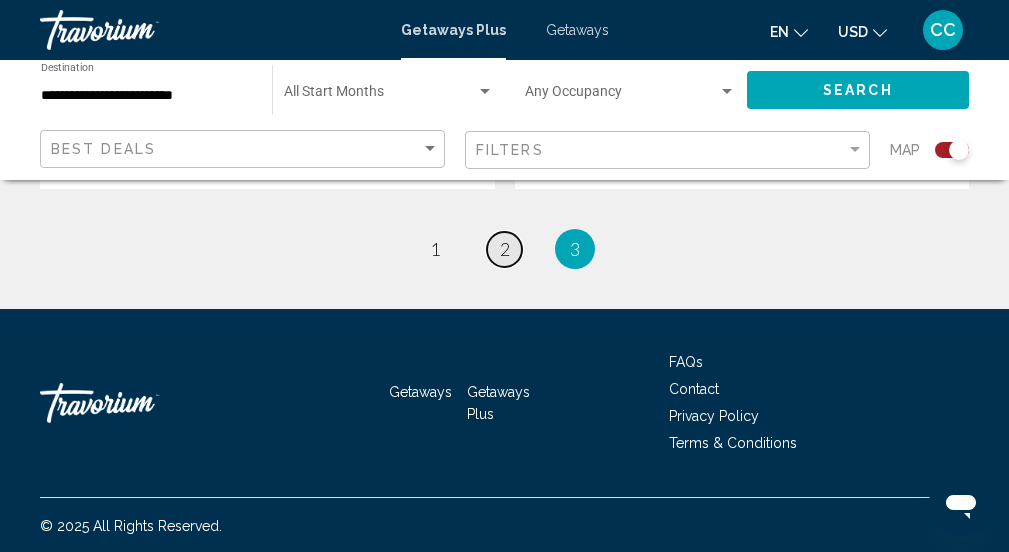 click on "page  2" at bounding box center (504, 249) 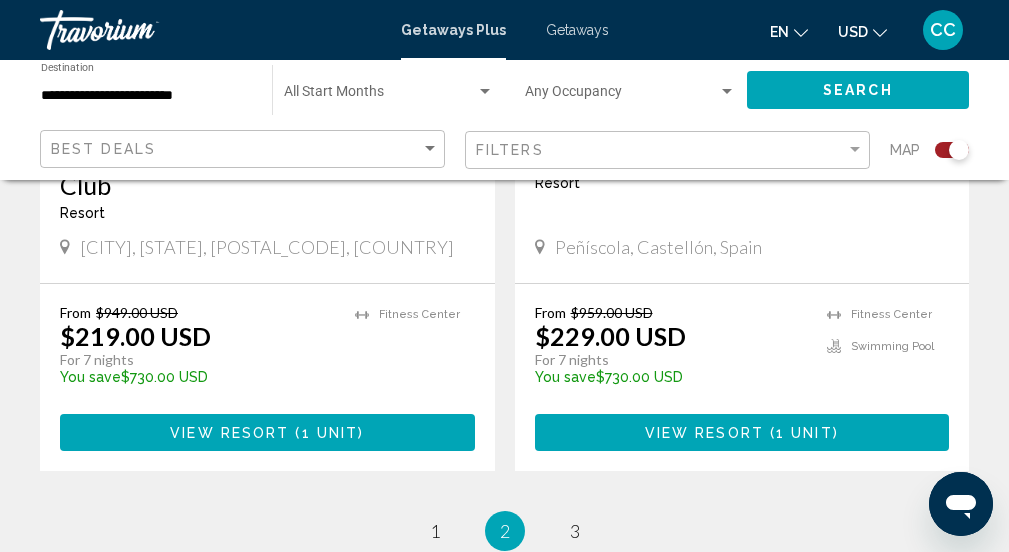 scroll, scrollTop: 4602, scrollLeft: 0, axis: vertical 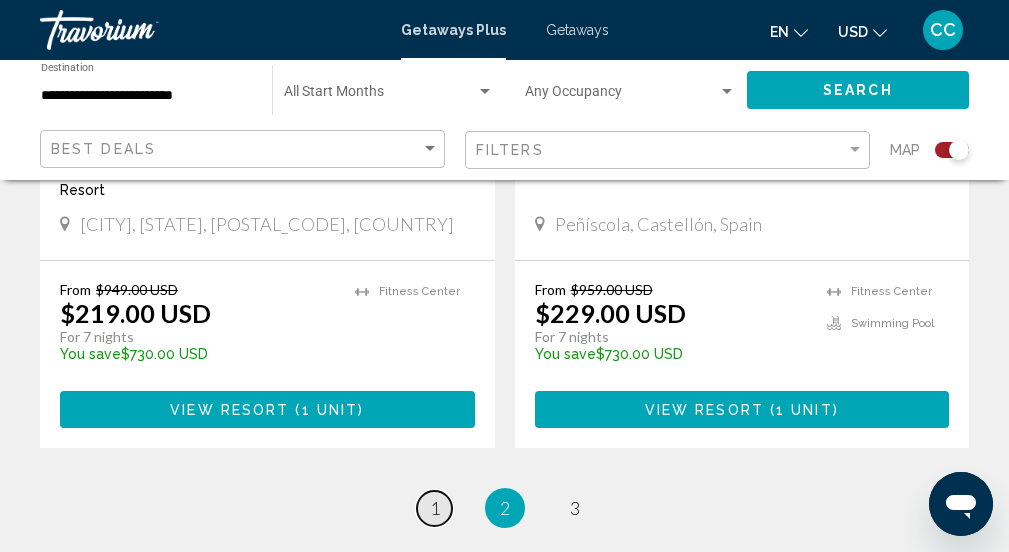 click on "page  1" at bounding box center (434, 508) 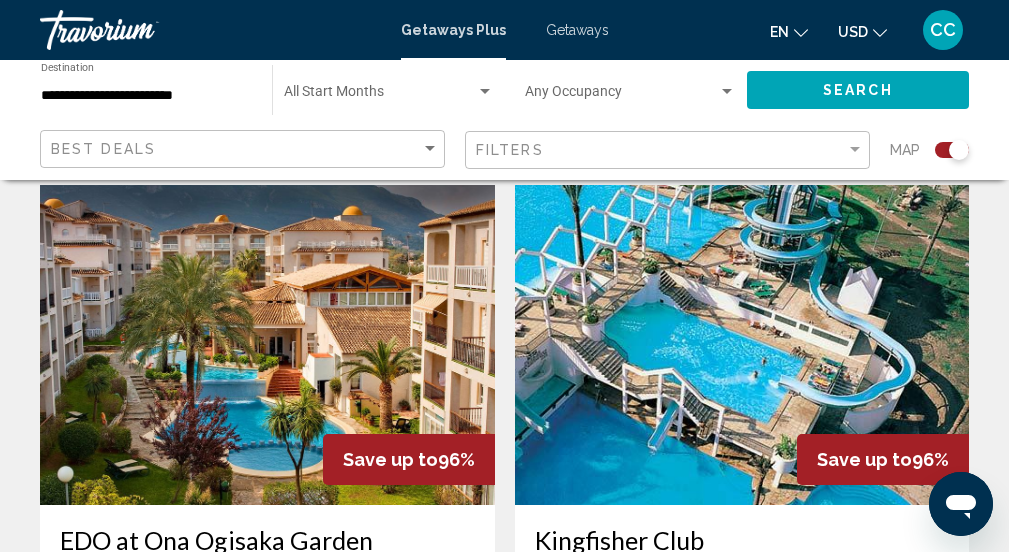 scroll, scrollTop: 1424, scrollLeft: 0, axis: vertical 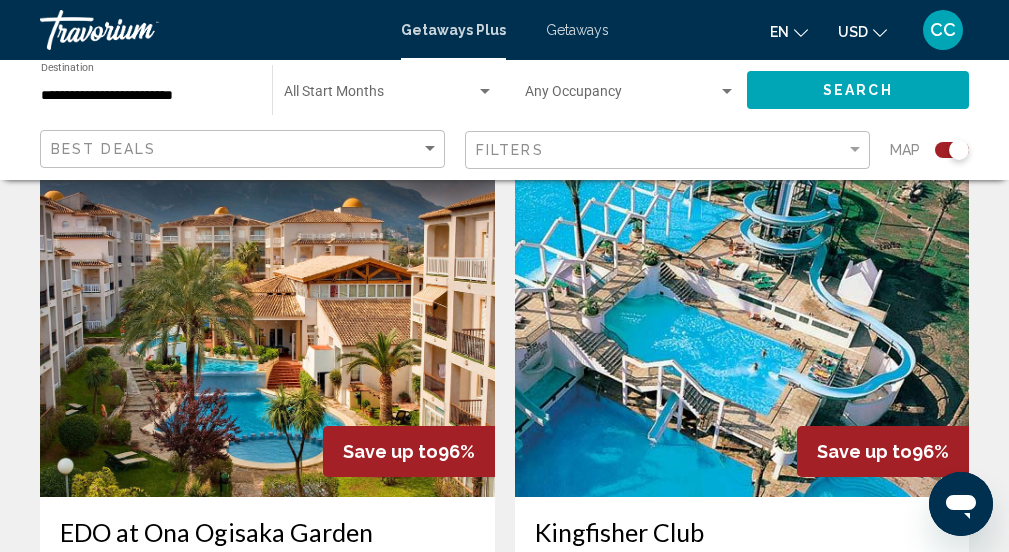 click at bounding box center (267, 337) 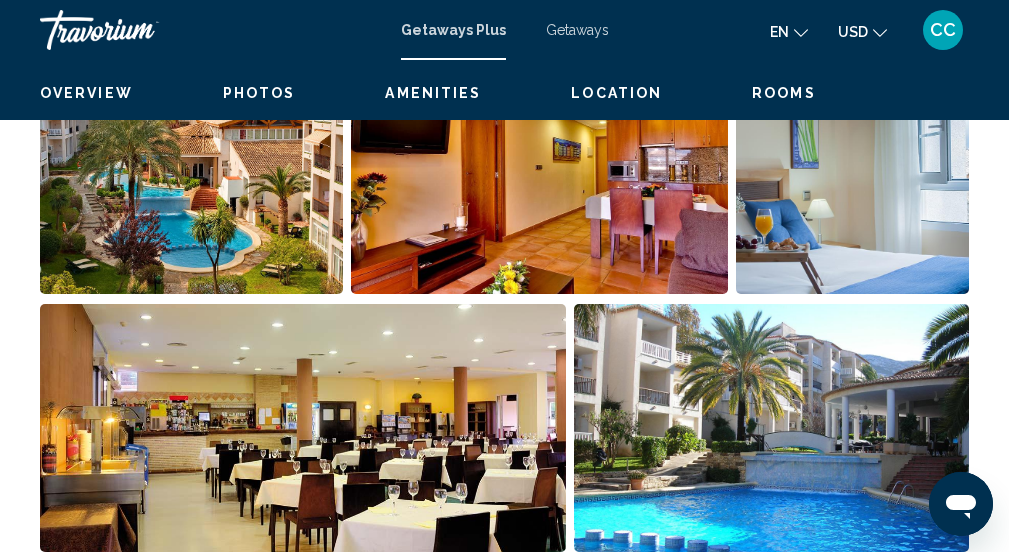 scroll, scrollTop: 259, scrollLeft: 0, axis: vertical 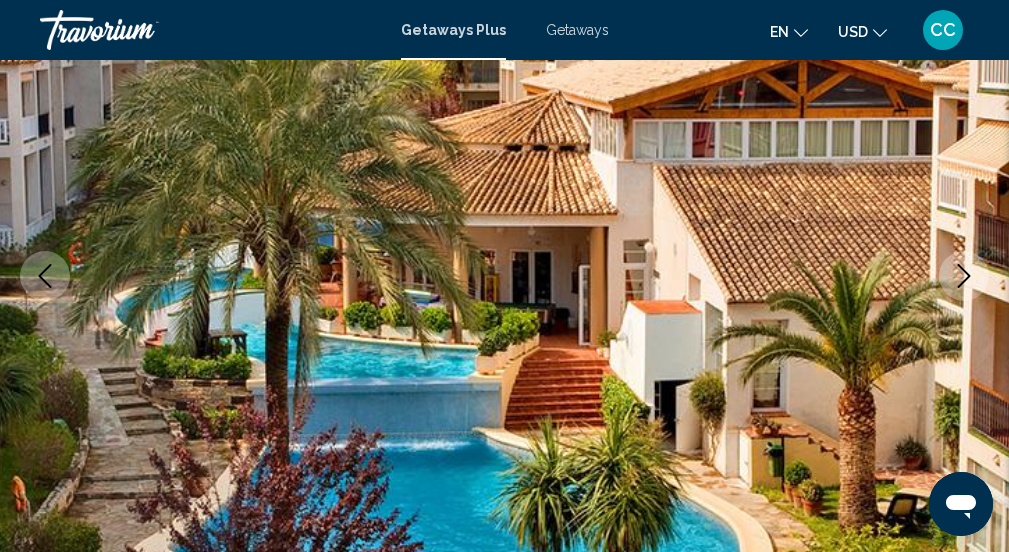 click 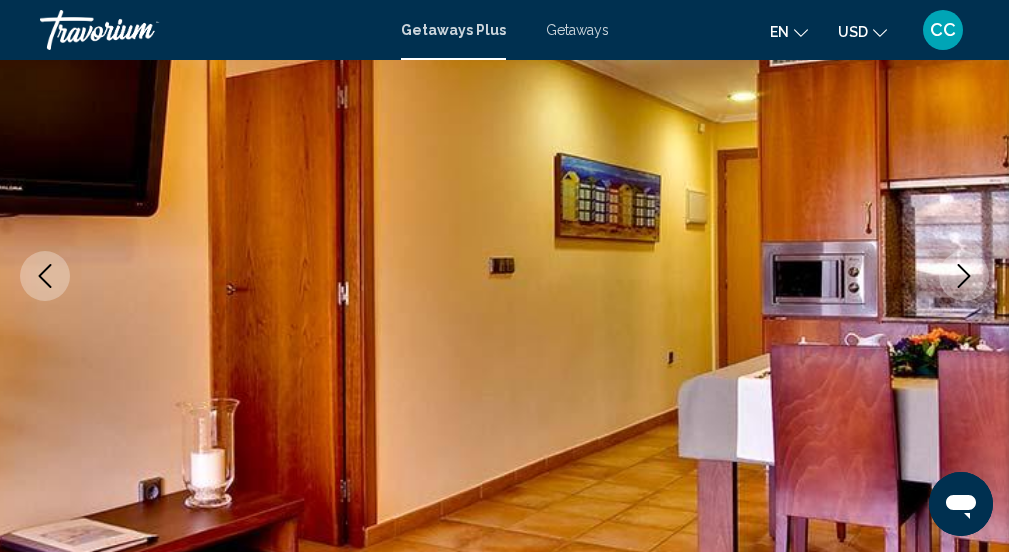 click 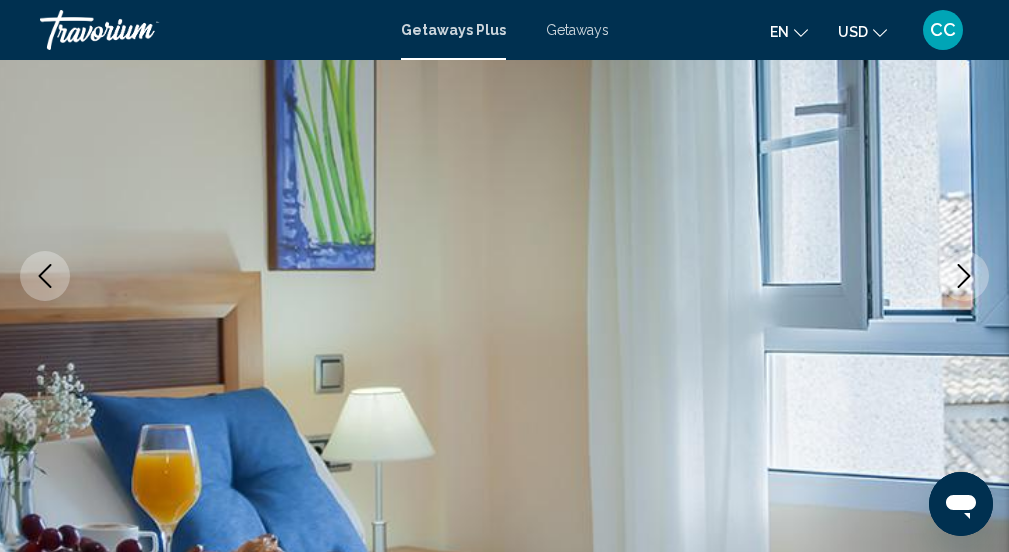click 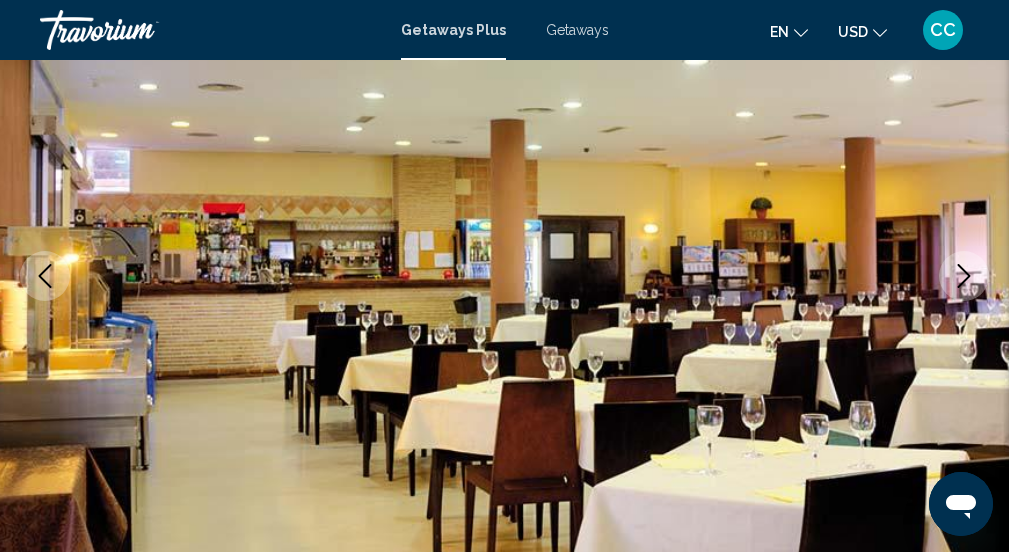 click 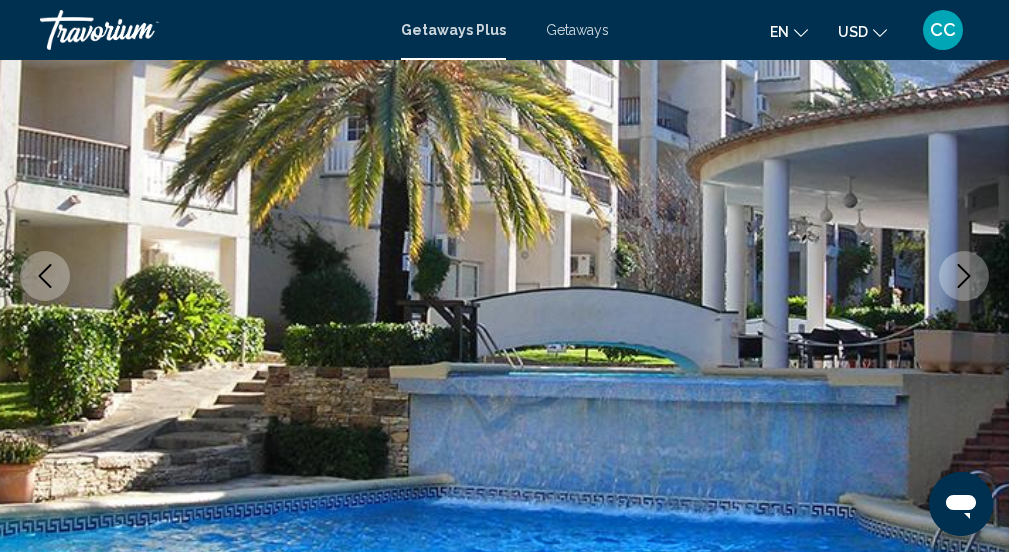 click 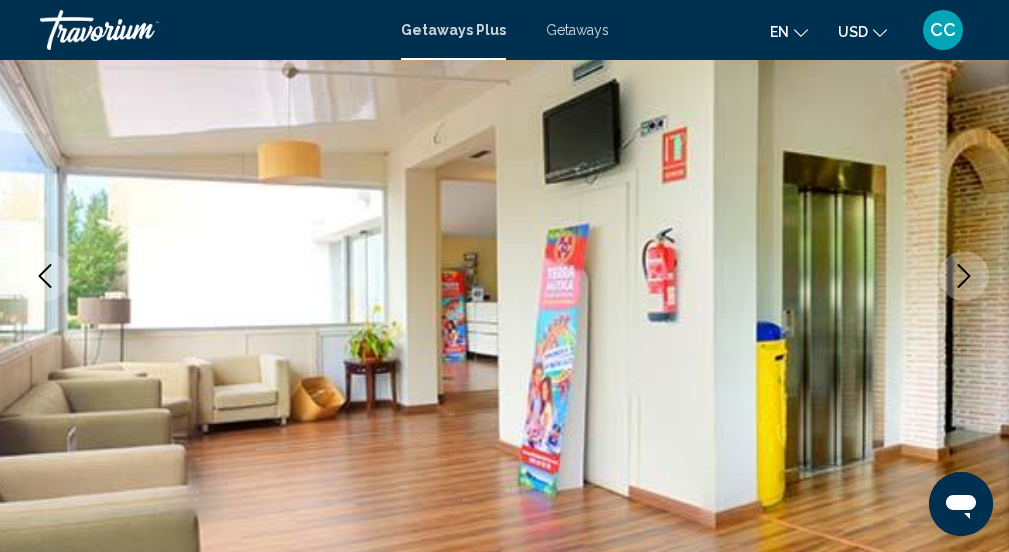 click 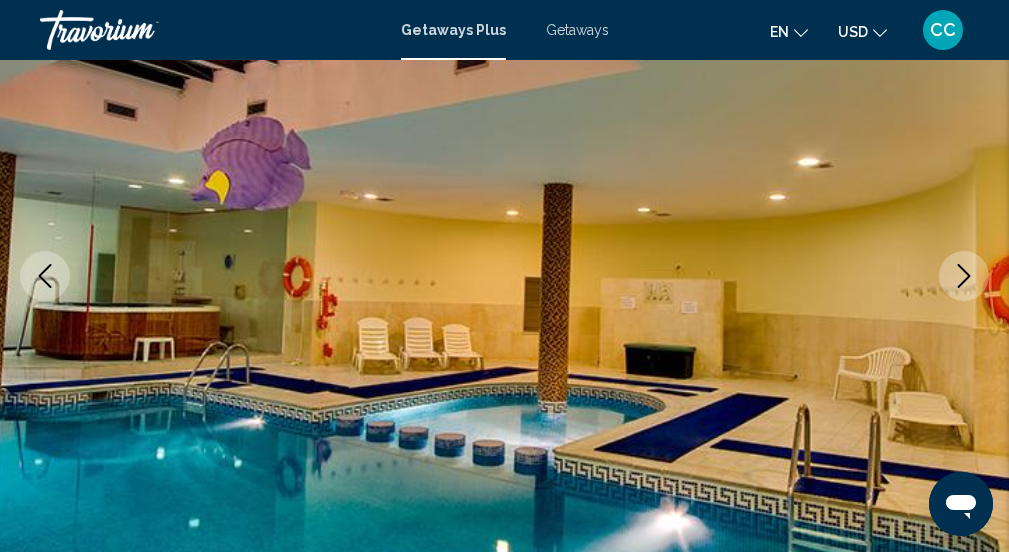 click 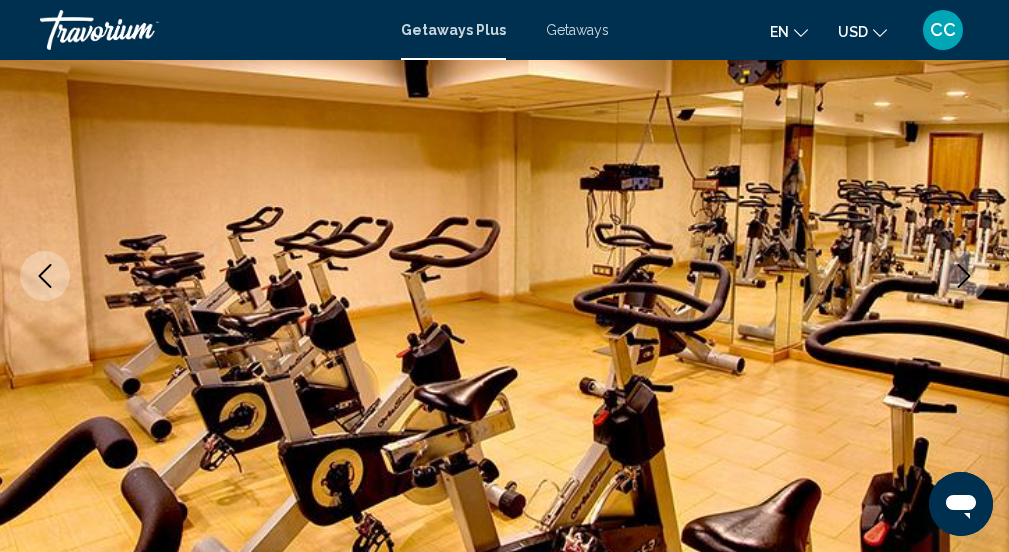 click 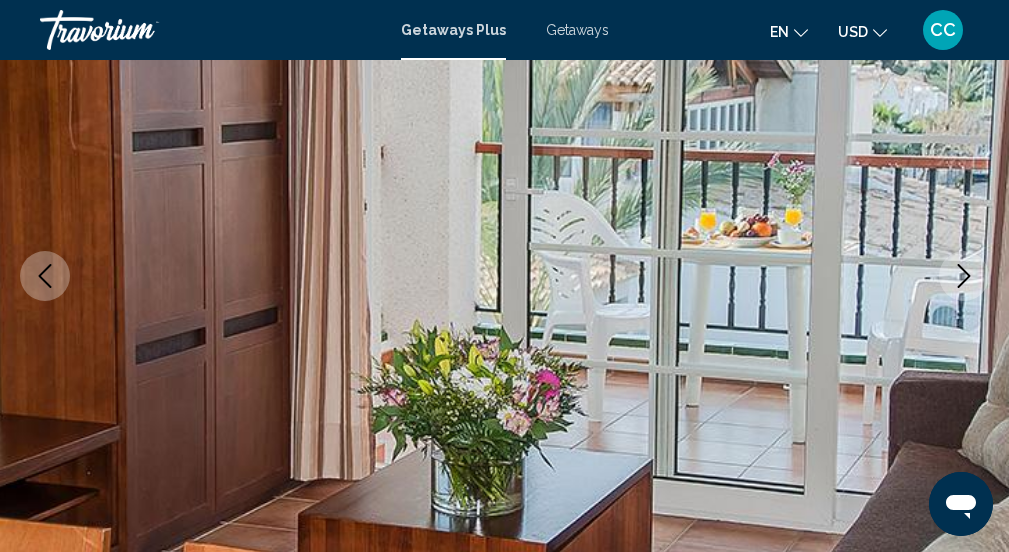 click 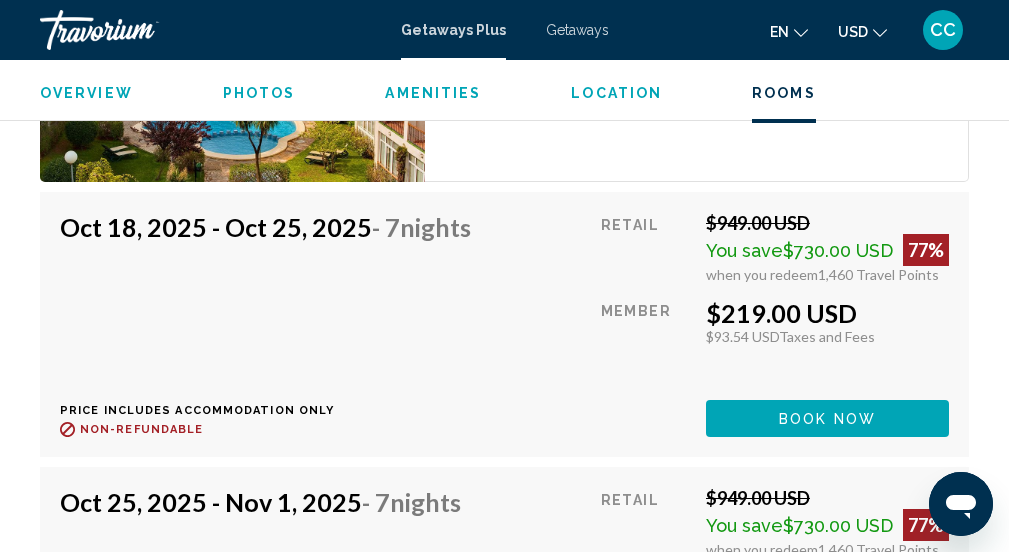 scroll, scrollTop: 4376, scrollLeft: 0, axis: vertical 